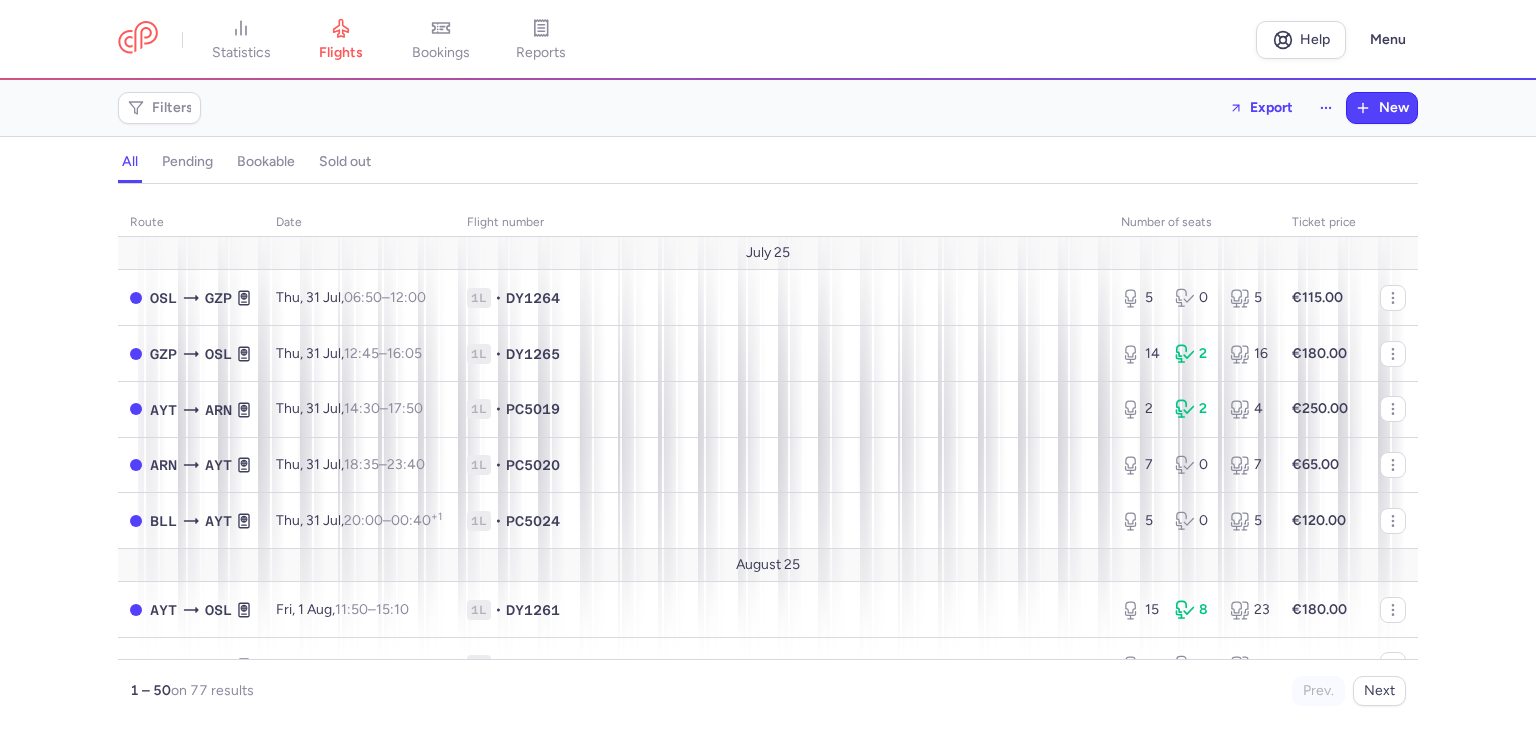 scroll, scrollTop: 0, scrollLeft: 0, axis: both 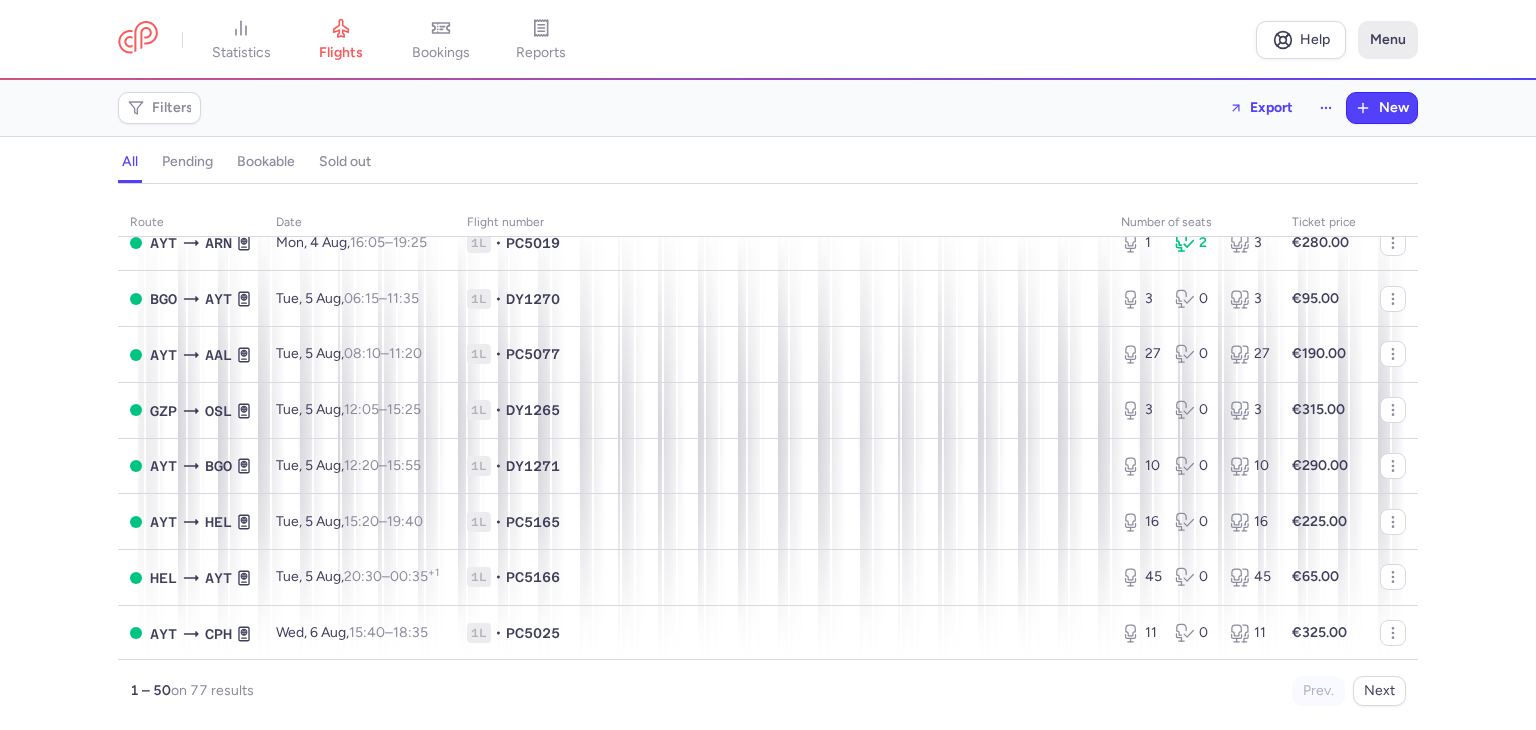 click on "Menu" at bounding box center (1388, 40) 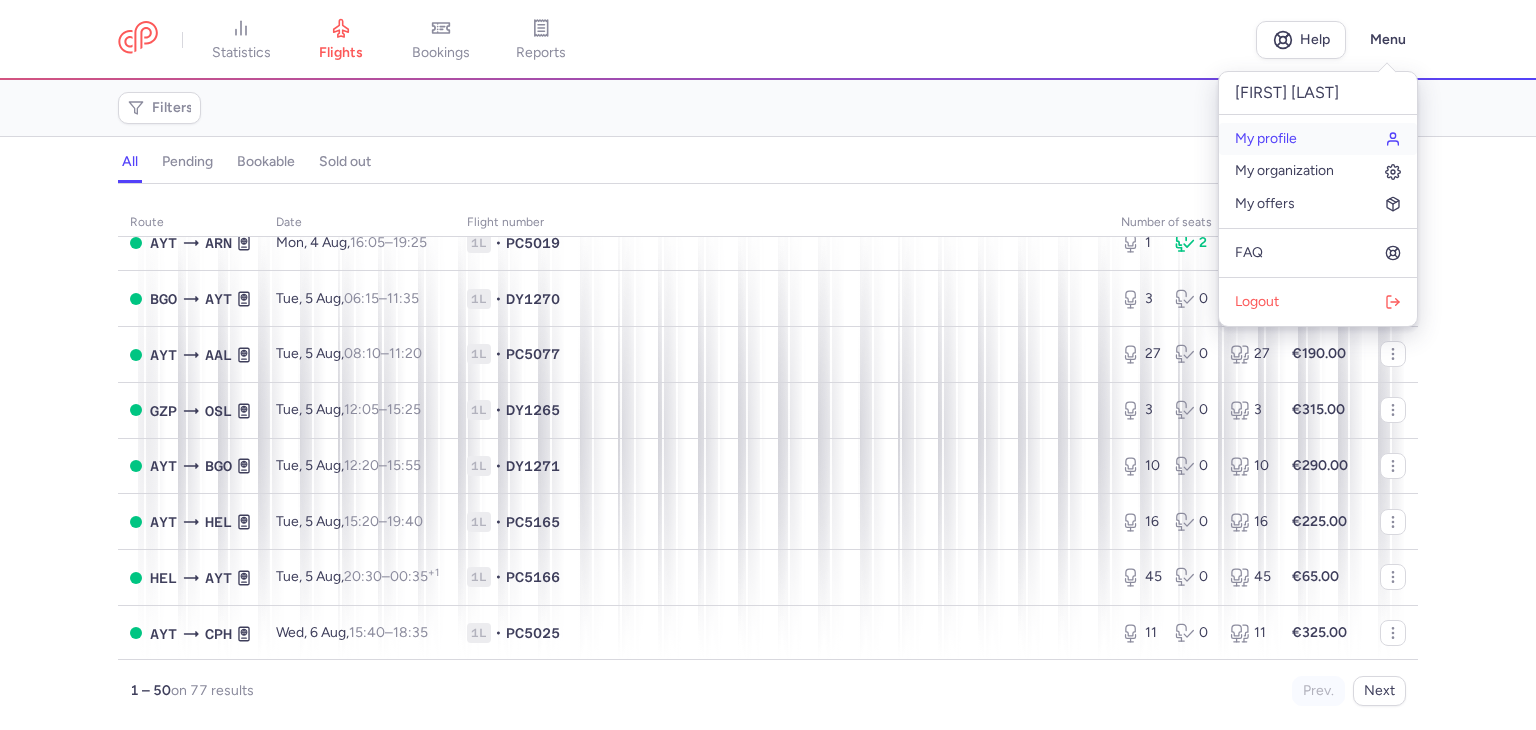 click on "My profile" at bounding box center (1318, 139) 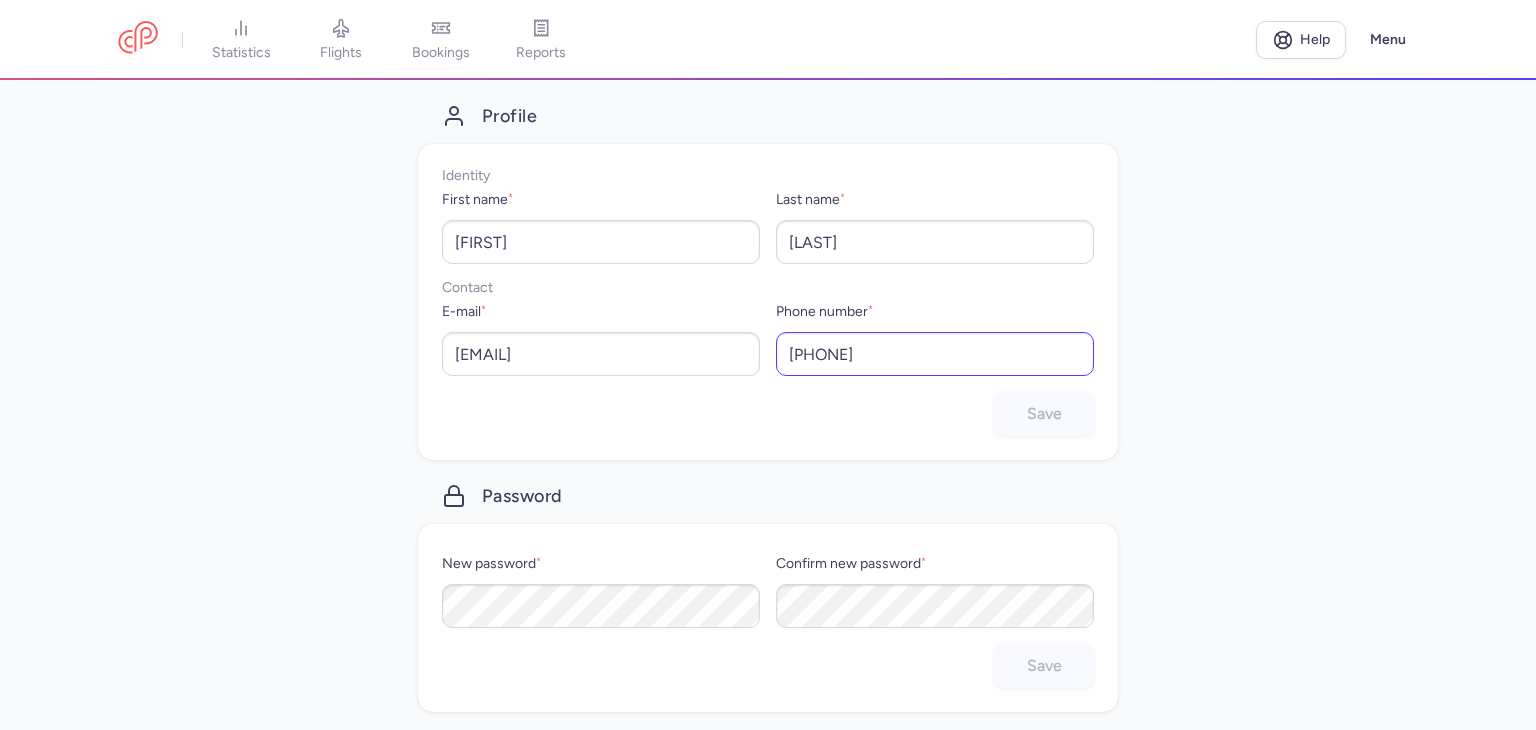 scroll, scrollTop: 0, scrollLeft: 0, axis: both 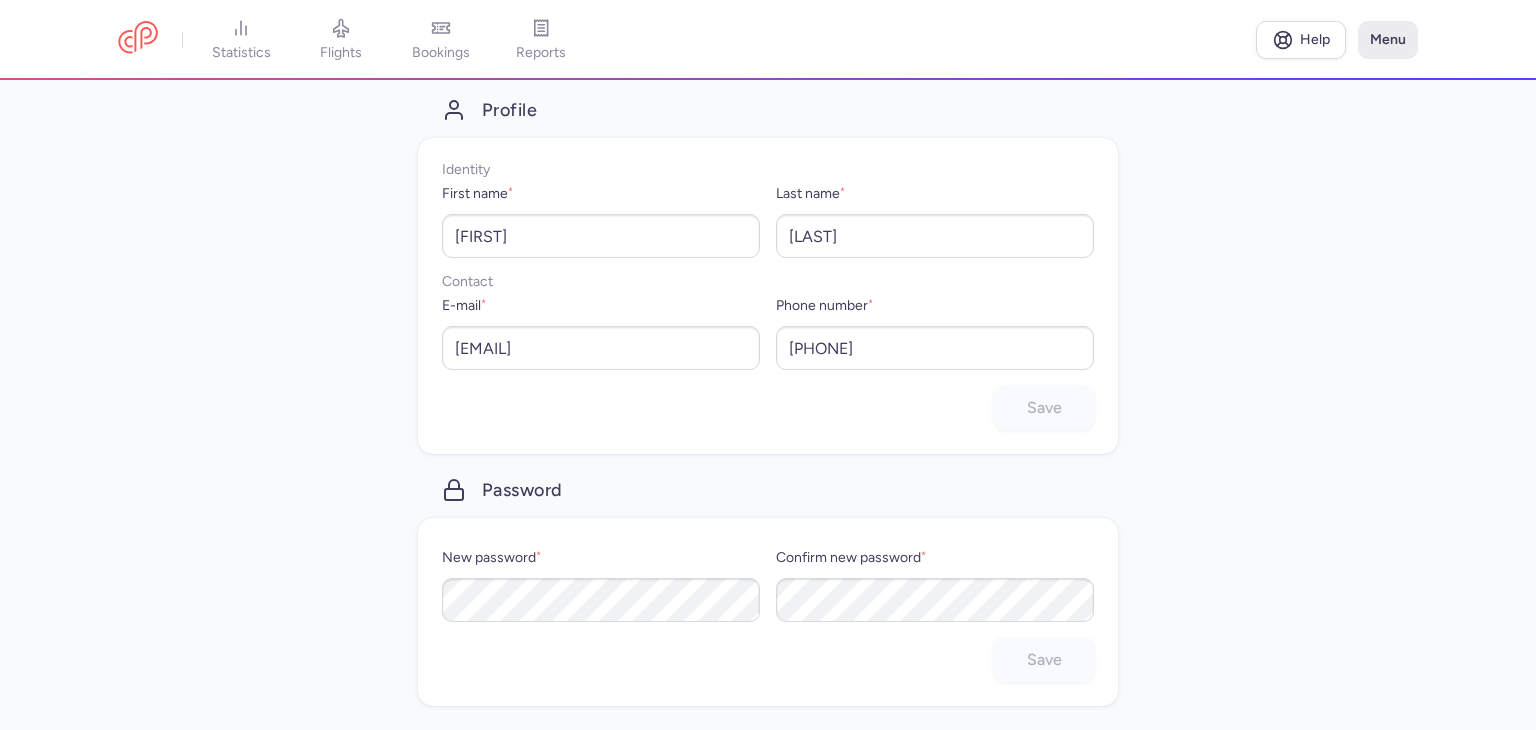 click on "Menu" at bounding box center (1388, 40) 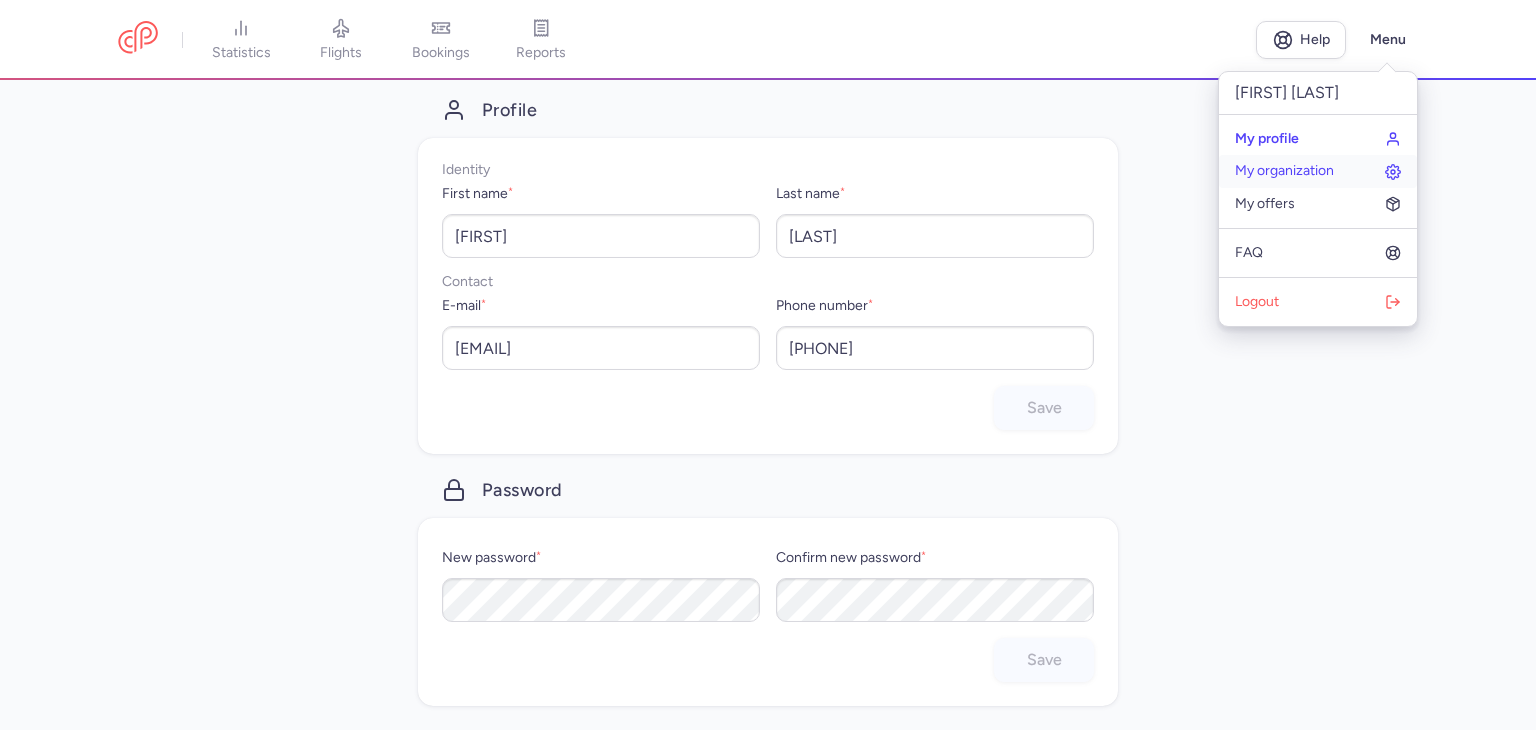 click on "My organization" at bounding box center [1284, 171] 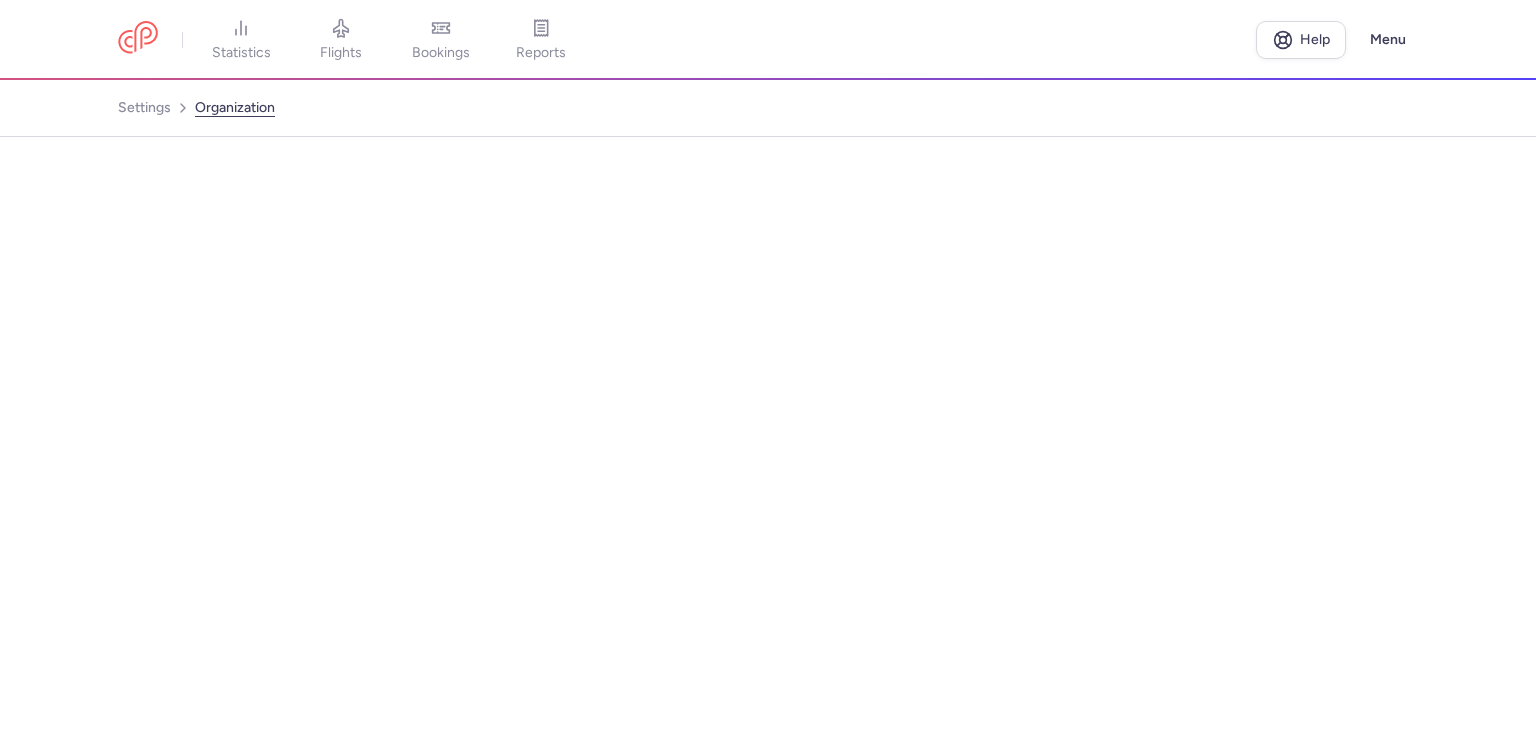 select on "se" 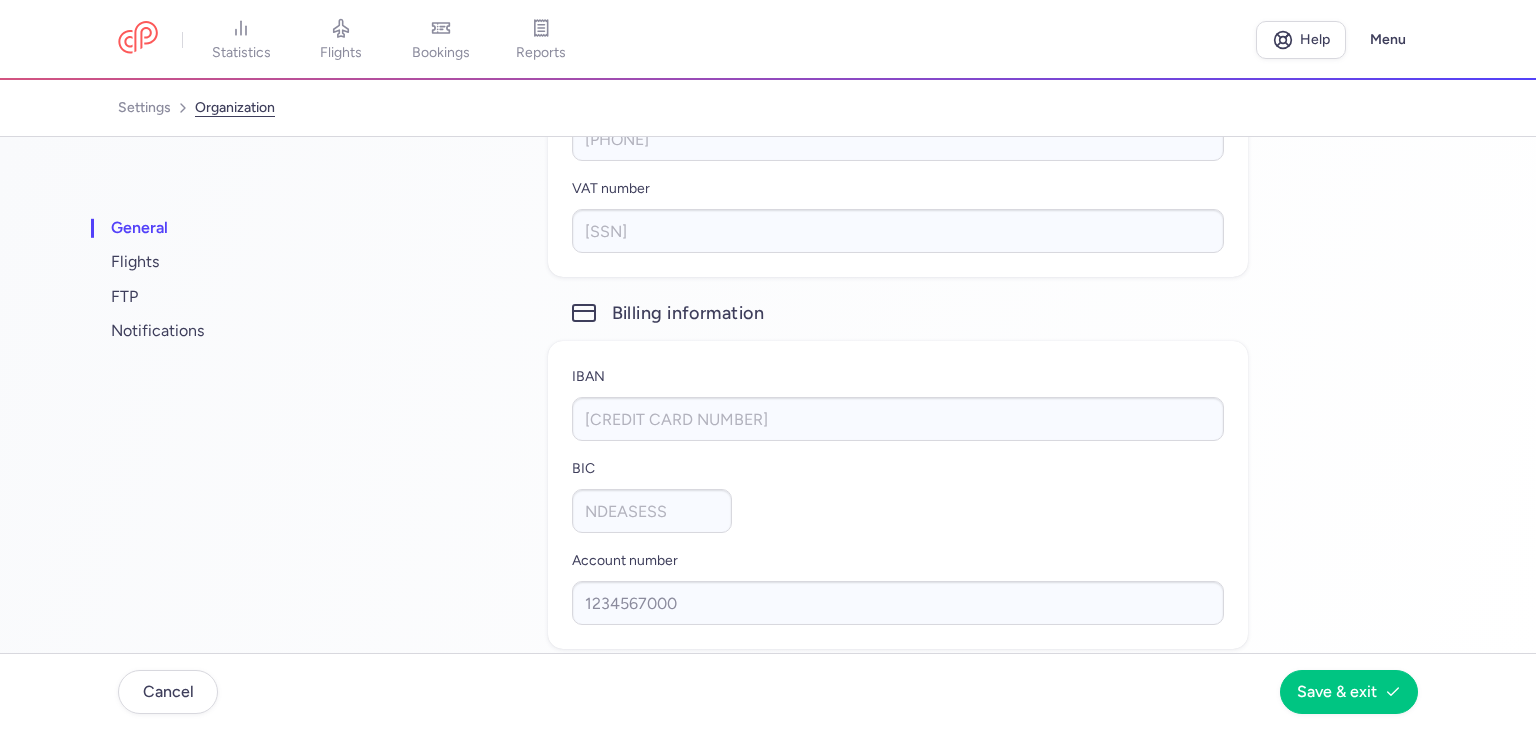 scroll, scrollTop: 968, scrollLeft: 0, axis: vertical 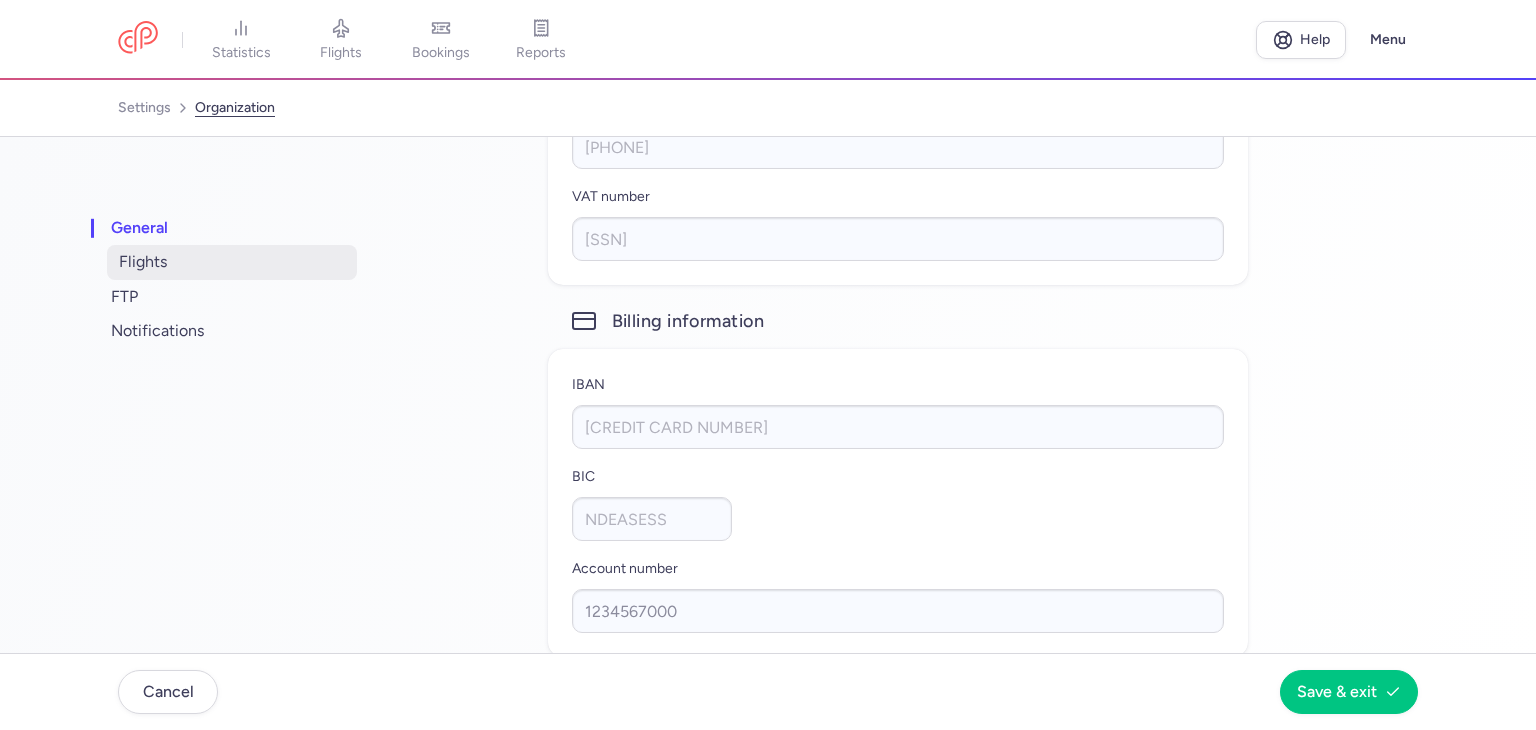 click on "flights" at bounding box center [232, 262] 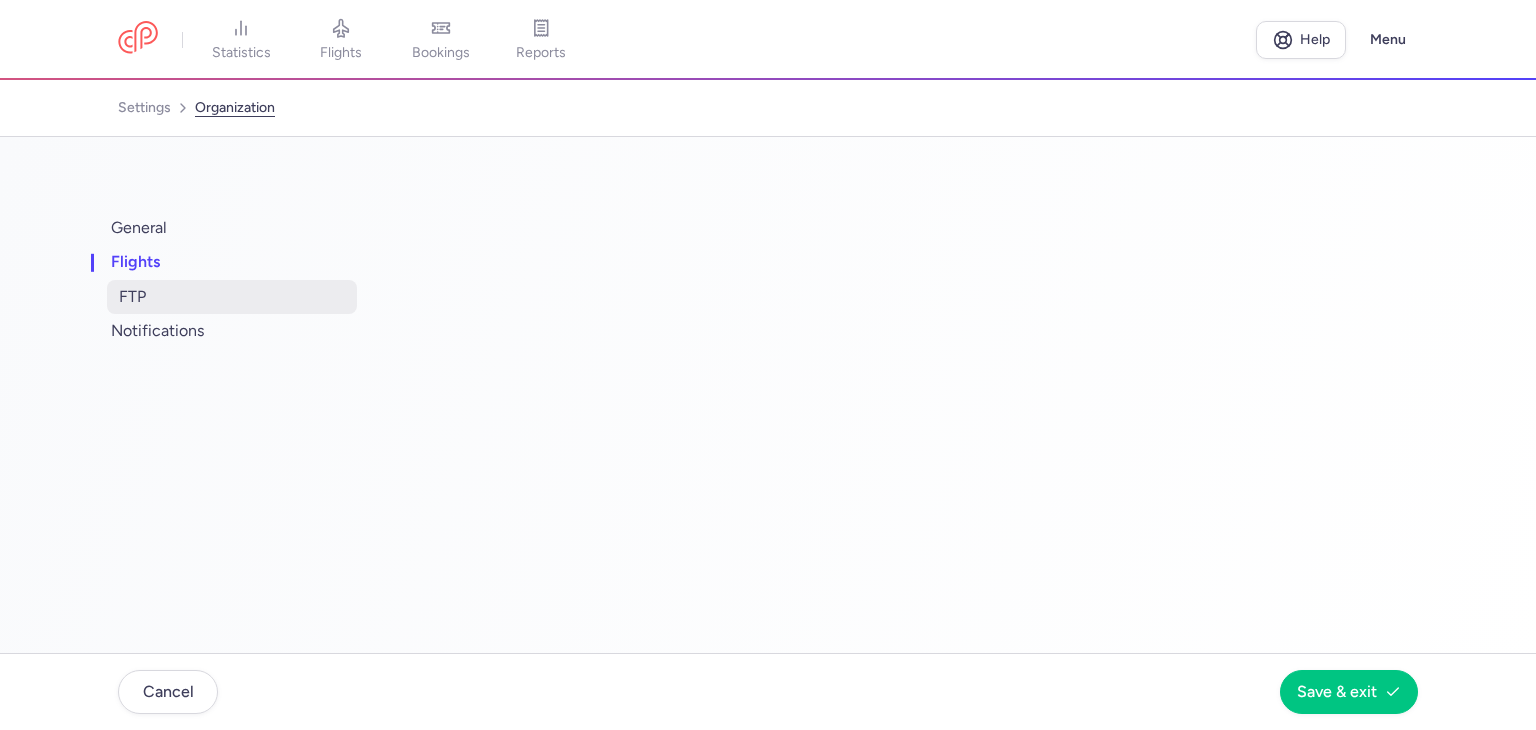 scroll, scrollTop: 0, scrollLeft: 0, axis: both 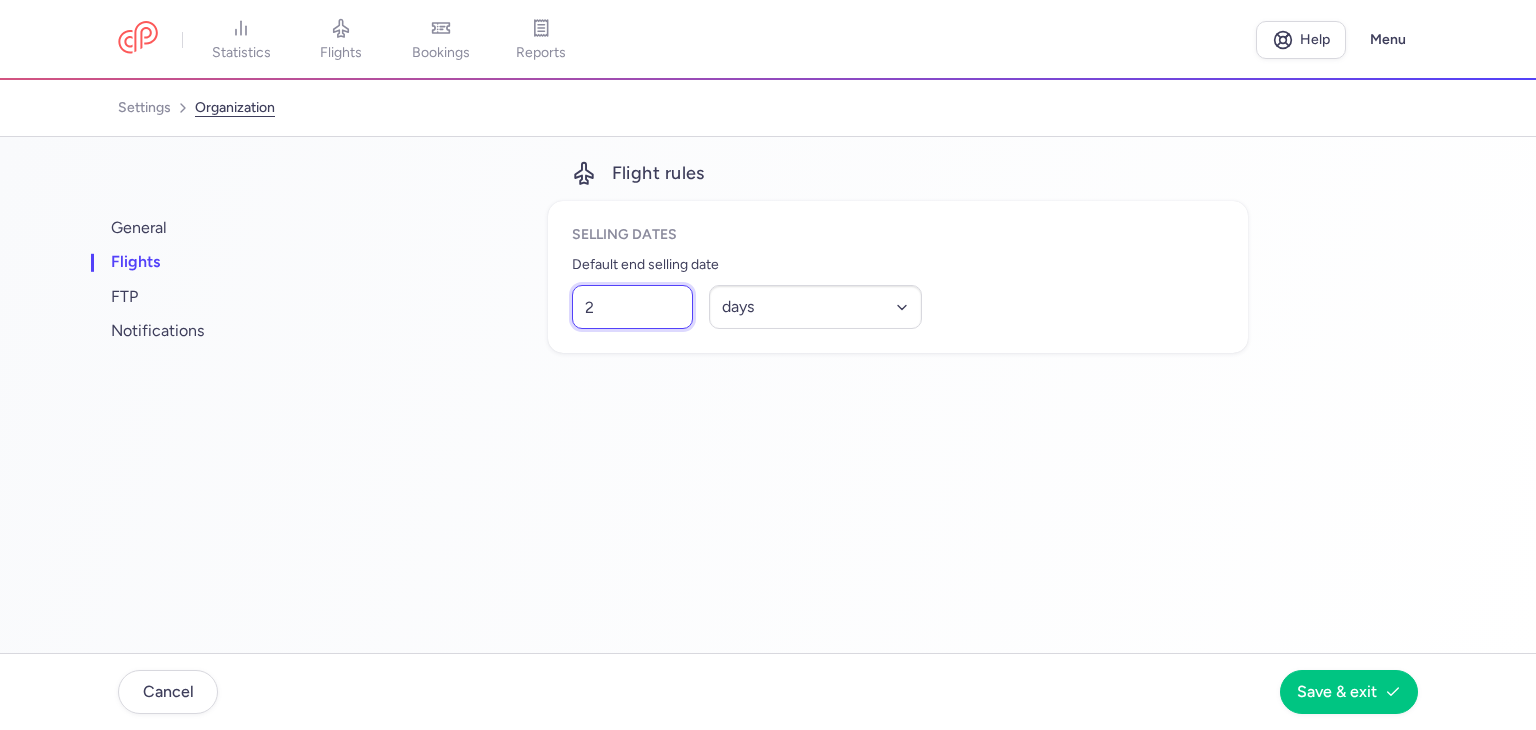 click on "2" at bounding box center (632, 307) 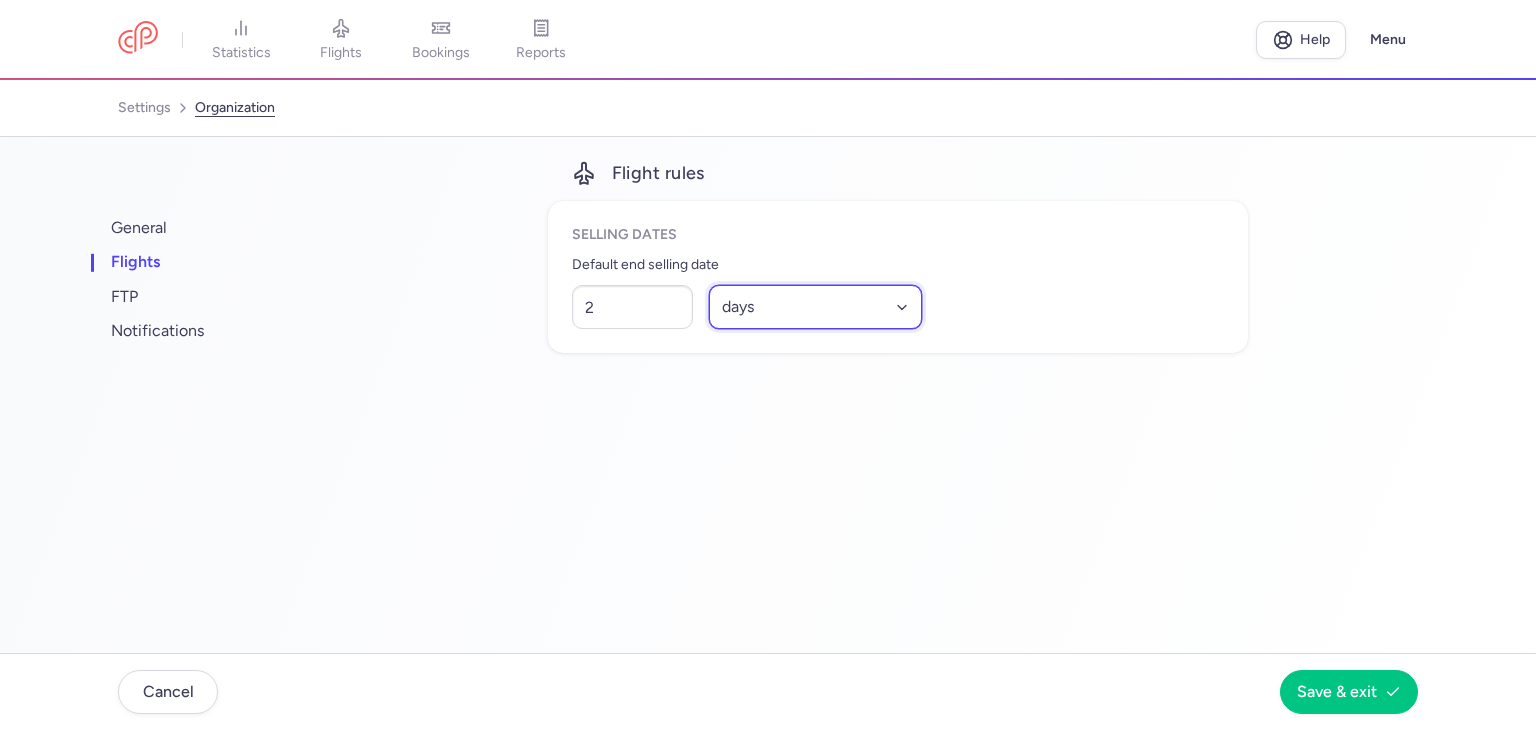 click on "Select an option hours days" at bounding box center [815, 307] 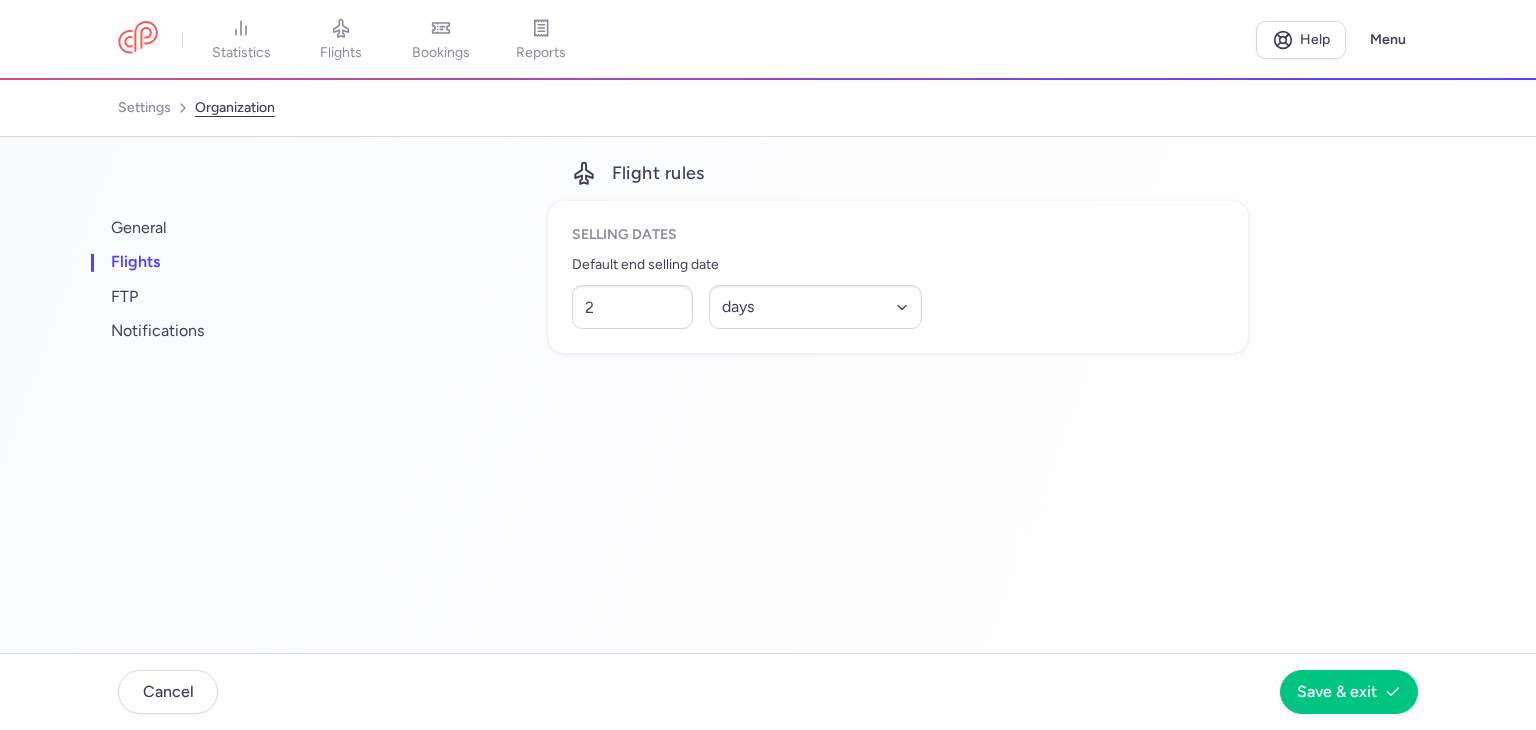 click on "Default end selling date" at bounding box center (747, 265) 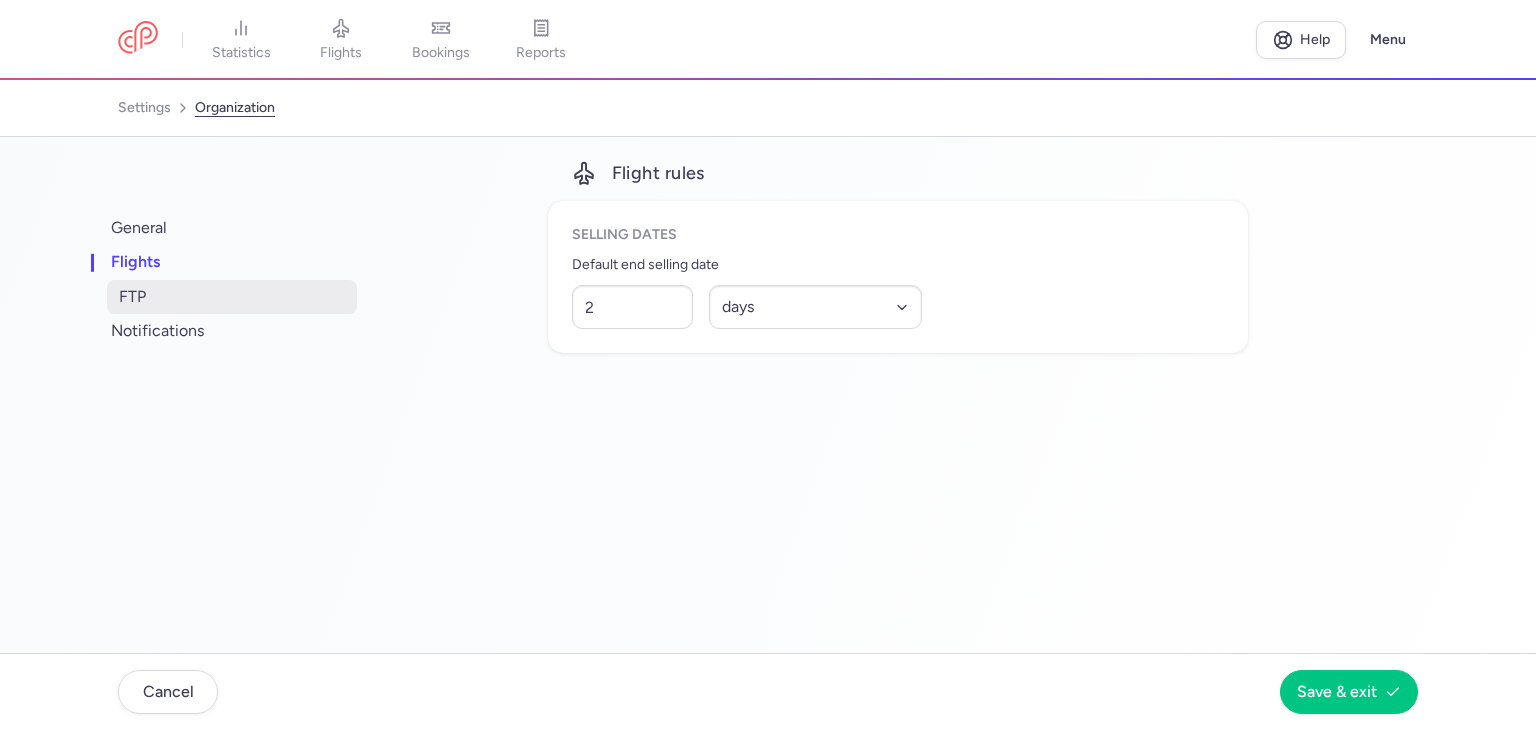 click on "FTP" at bounding box center [232, 297] 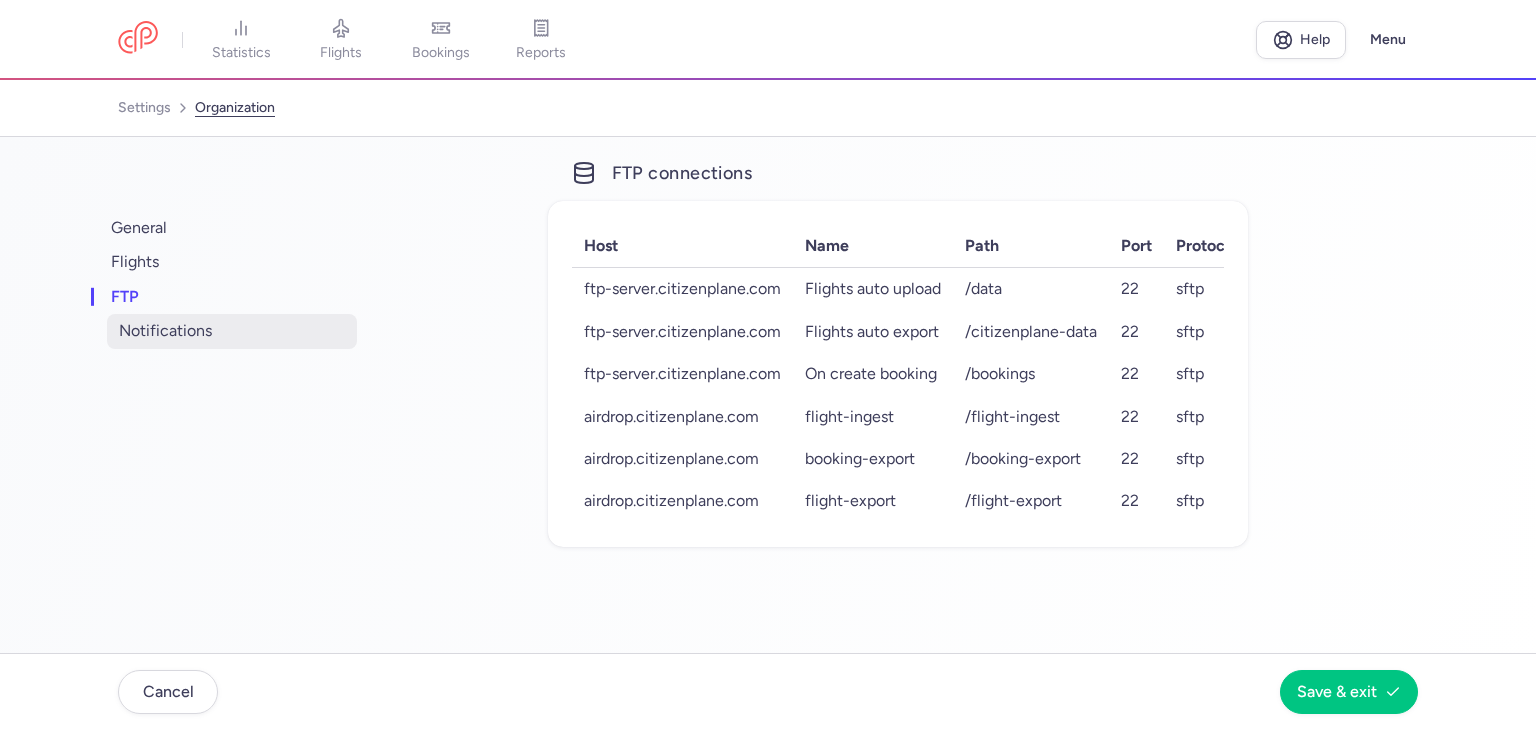 click on "notifications" at bounding box center (232, 331) 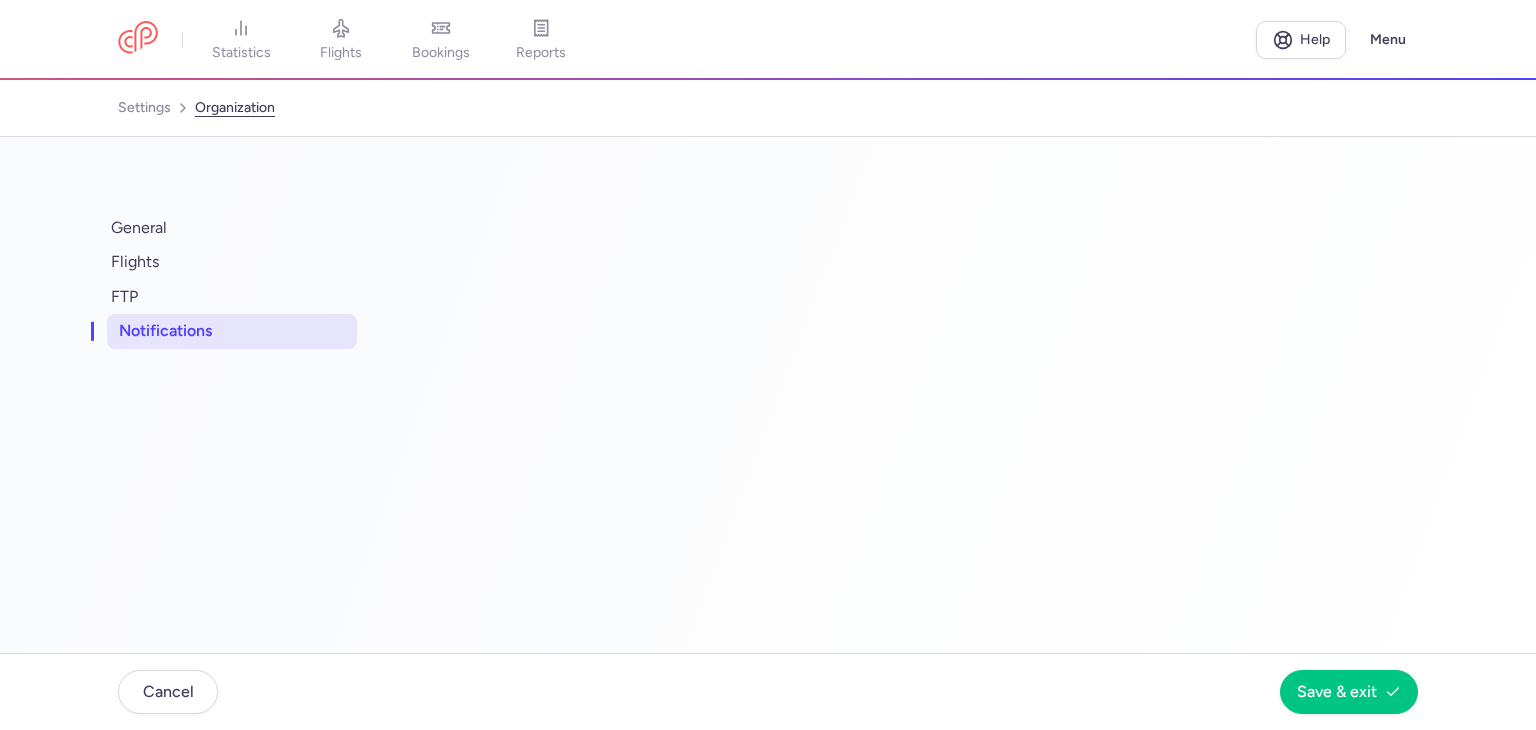 select on "3cce0a49-98df-459e-8fac-f47943043320" 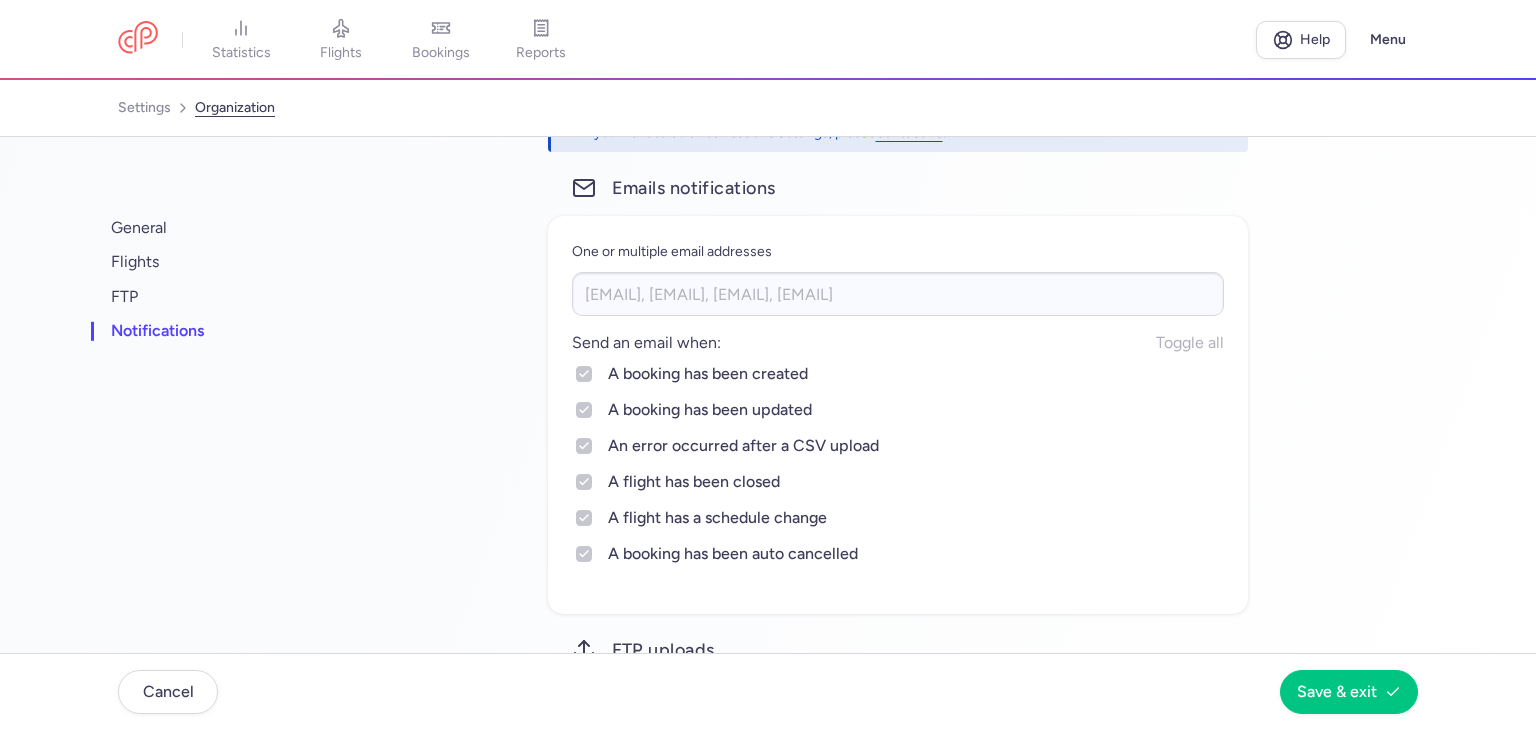 scroll, scrollTop: 100, scrollLeft: 0, axis: vertical 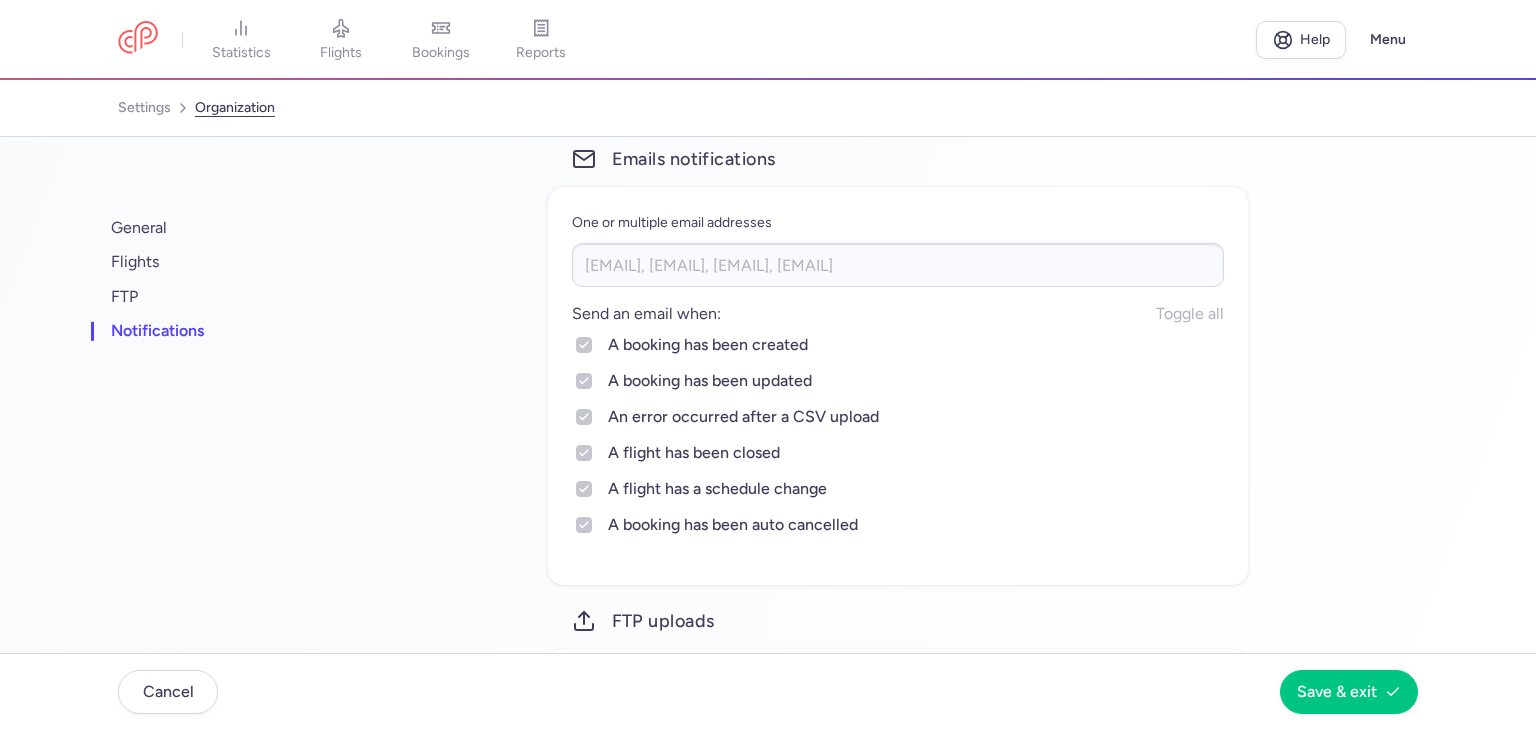click 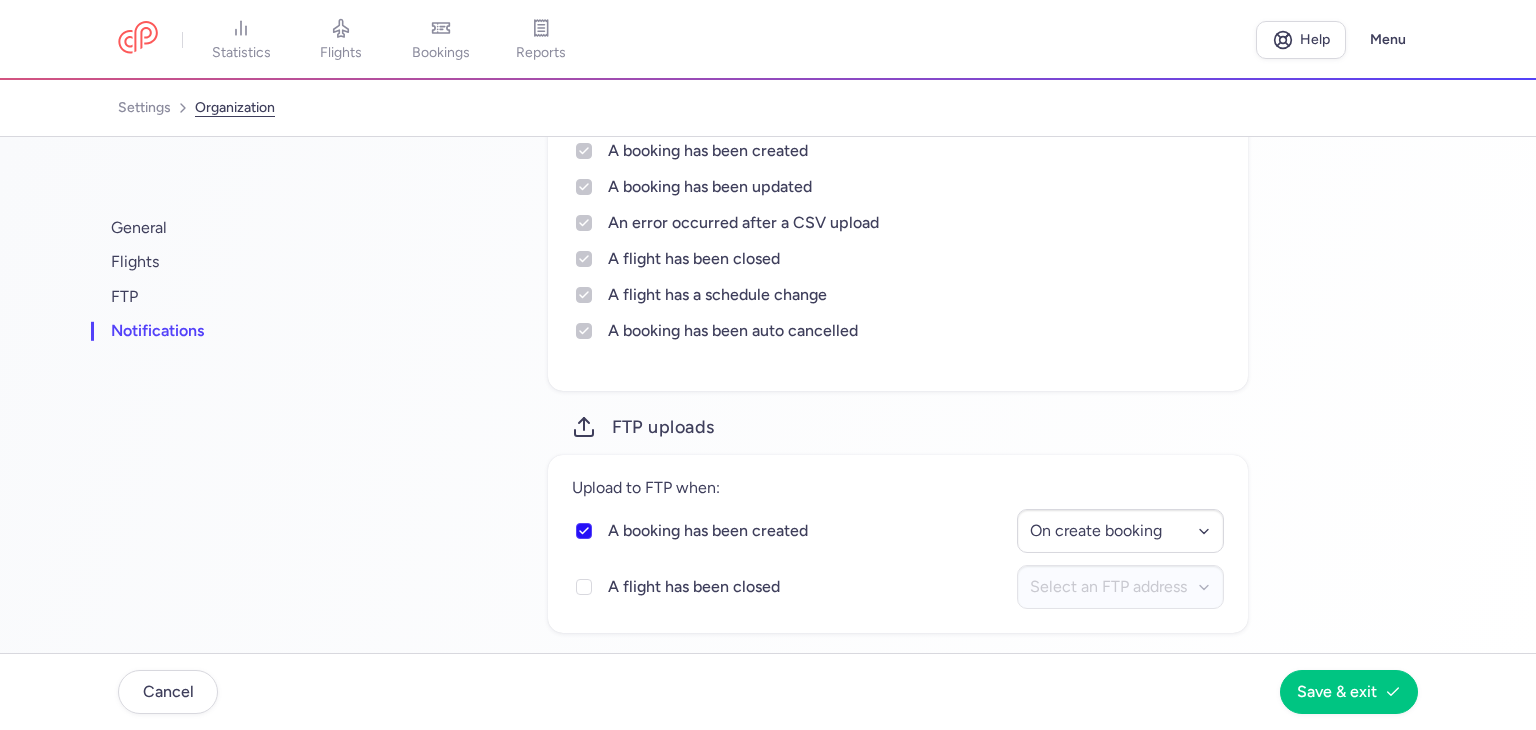 scroll, scrollTop: 298, scrollLeft: 0, axis: vertical 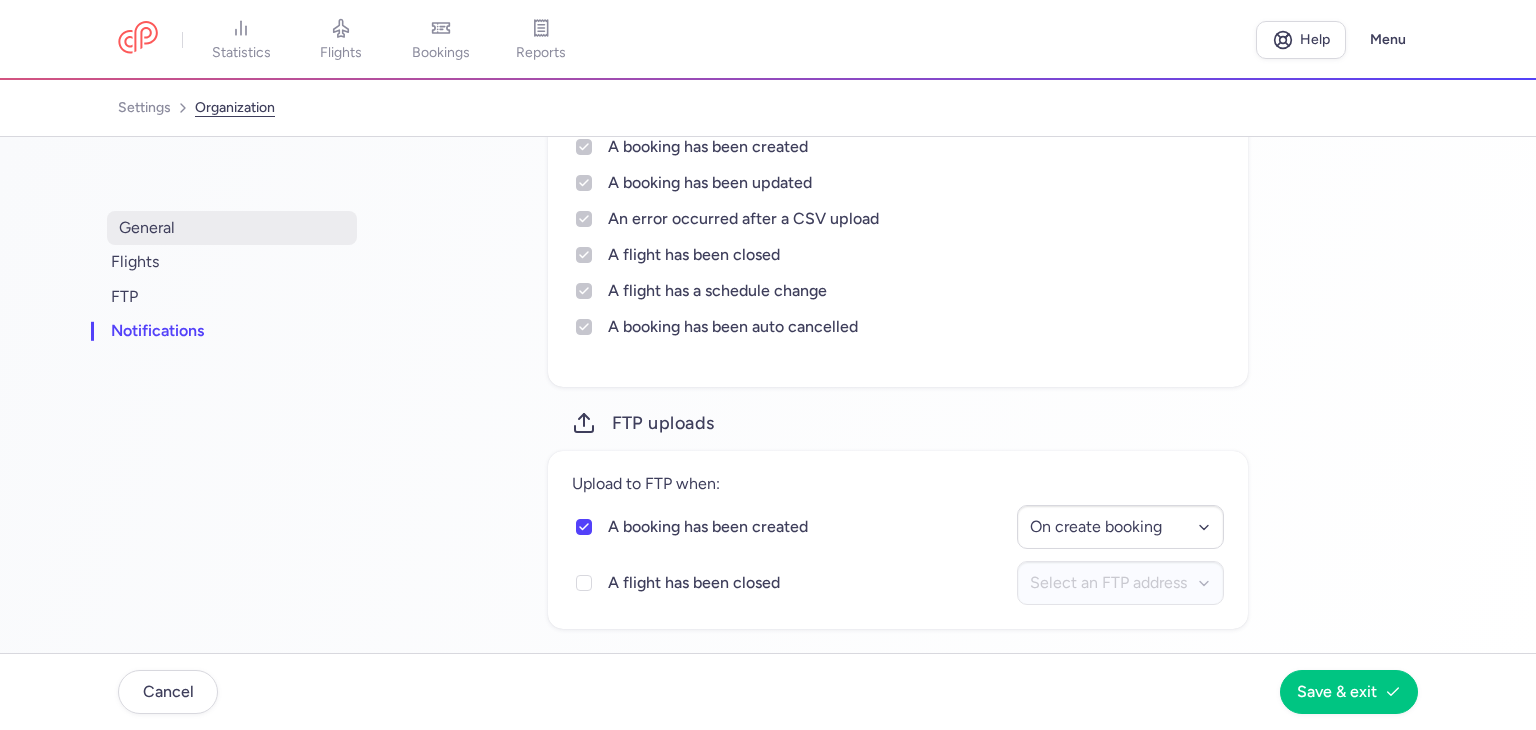click on "general" at bounding box center (232, 228) 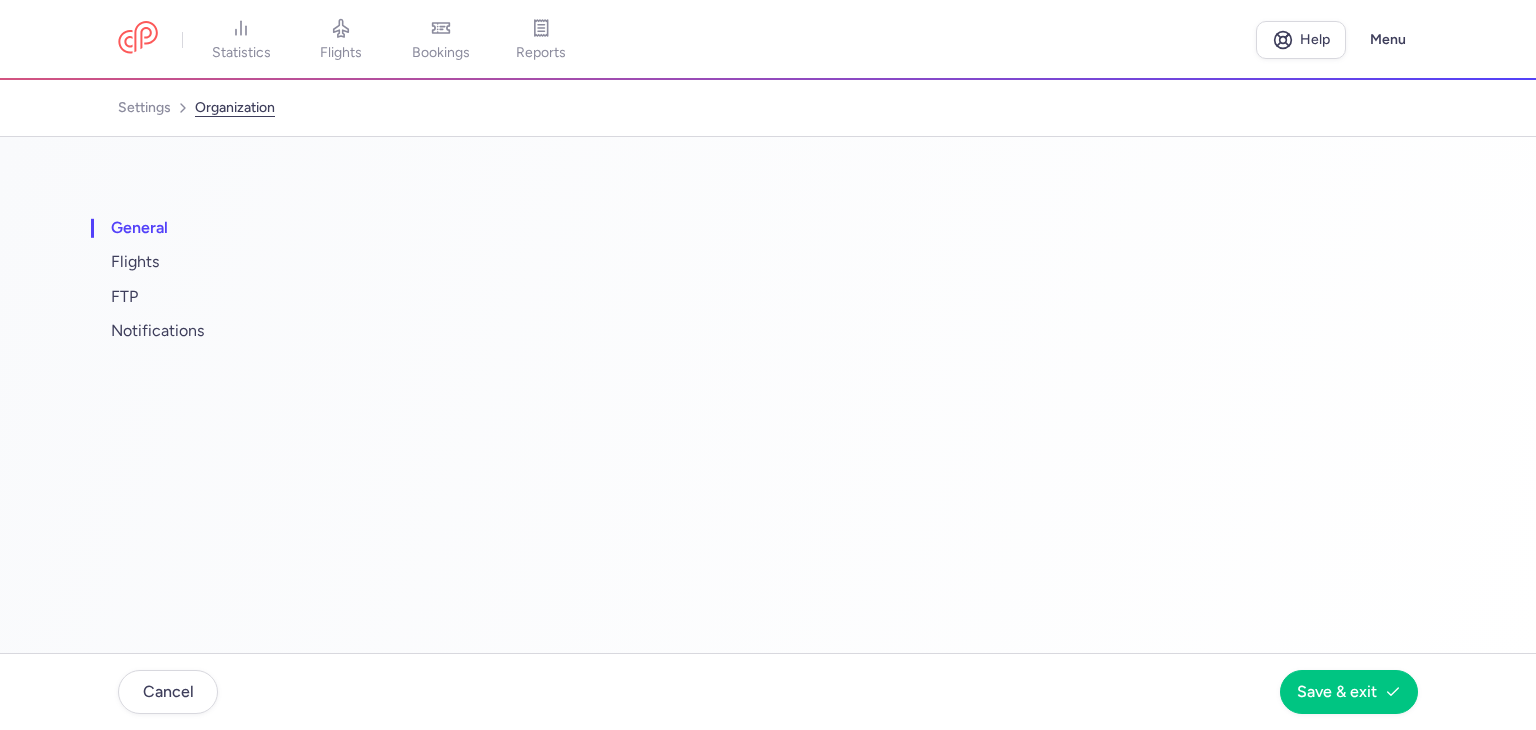 select on "se" 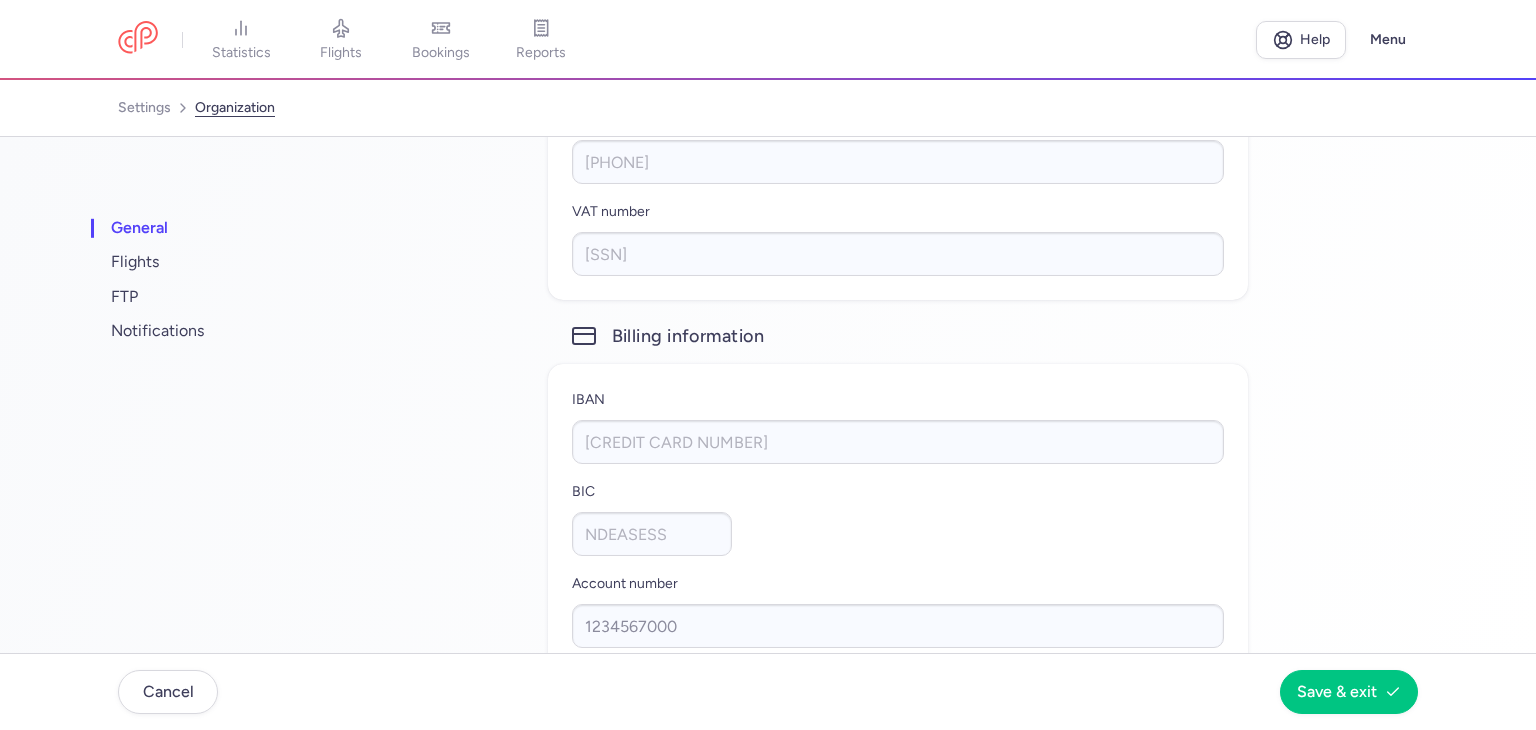 scroll, scrollTop: 998, scrollLeft: 0, axis: vertical 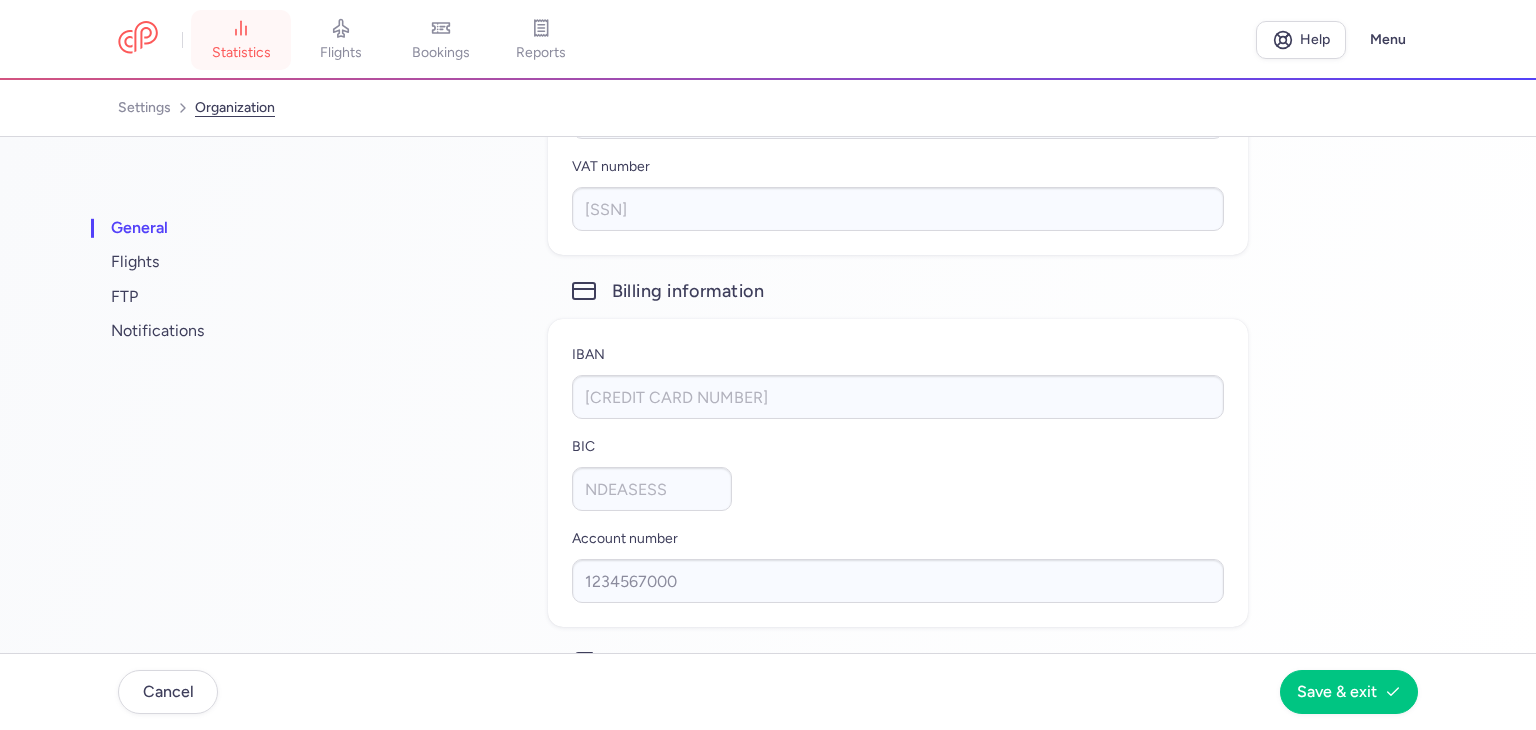 click 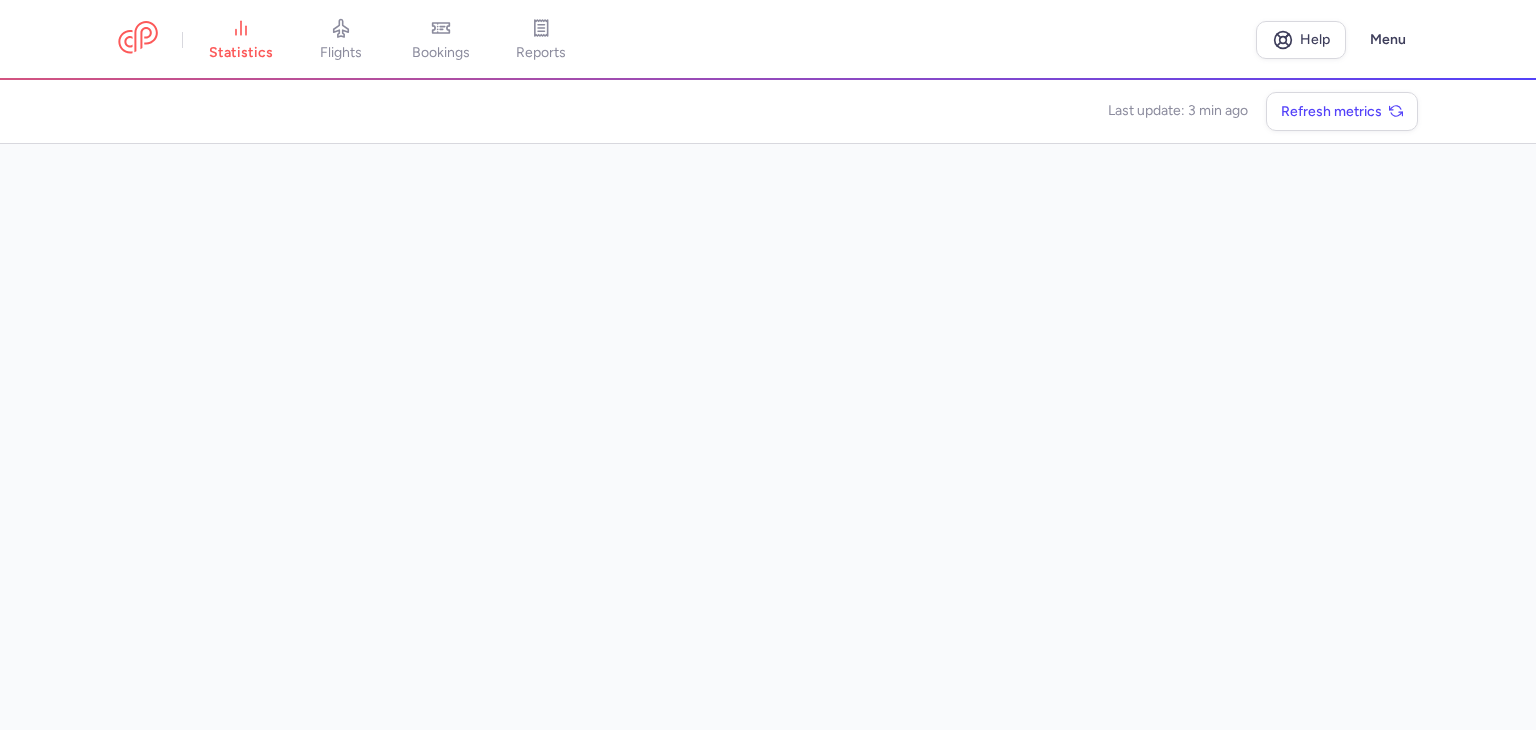 drag, startPoint x: 108, startPoint y: 328, endPoint x: 128, endPoint y: 328, distance: 20 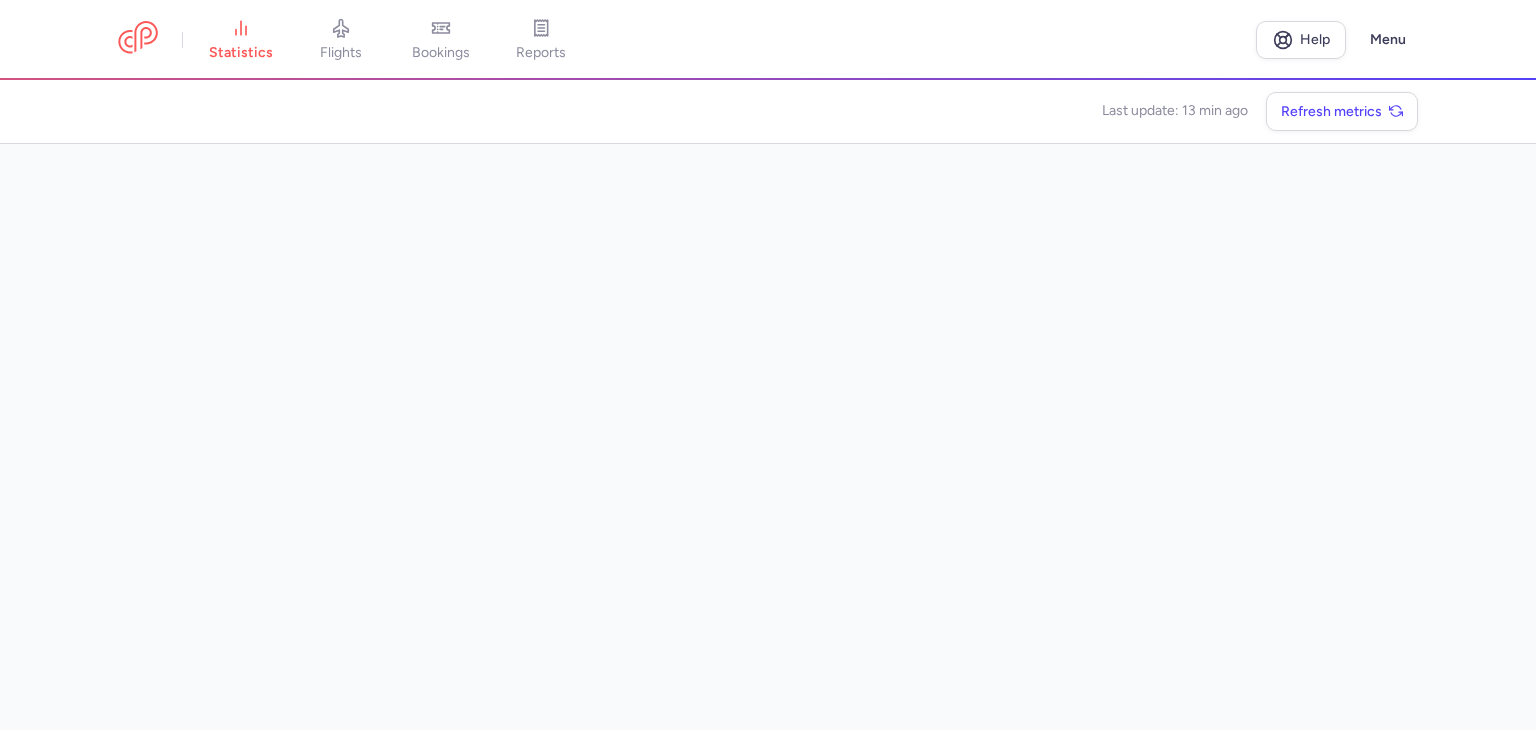 drag, startPoint x: 103, startPoint y: 369, endPoint x: 136, endPoint y: 370, distance: 33.01515 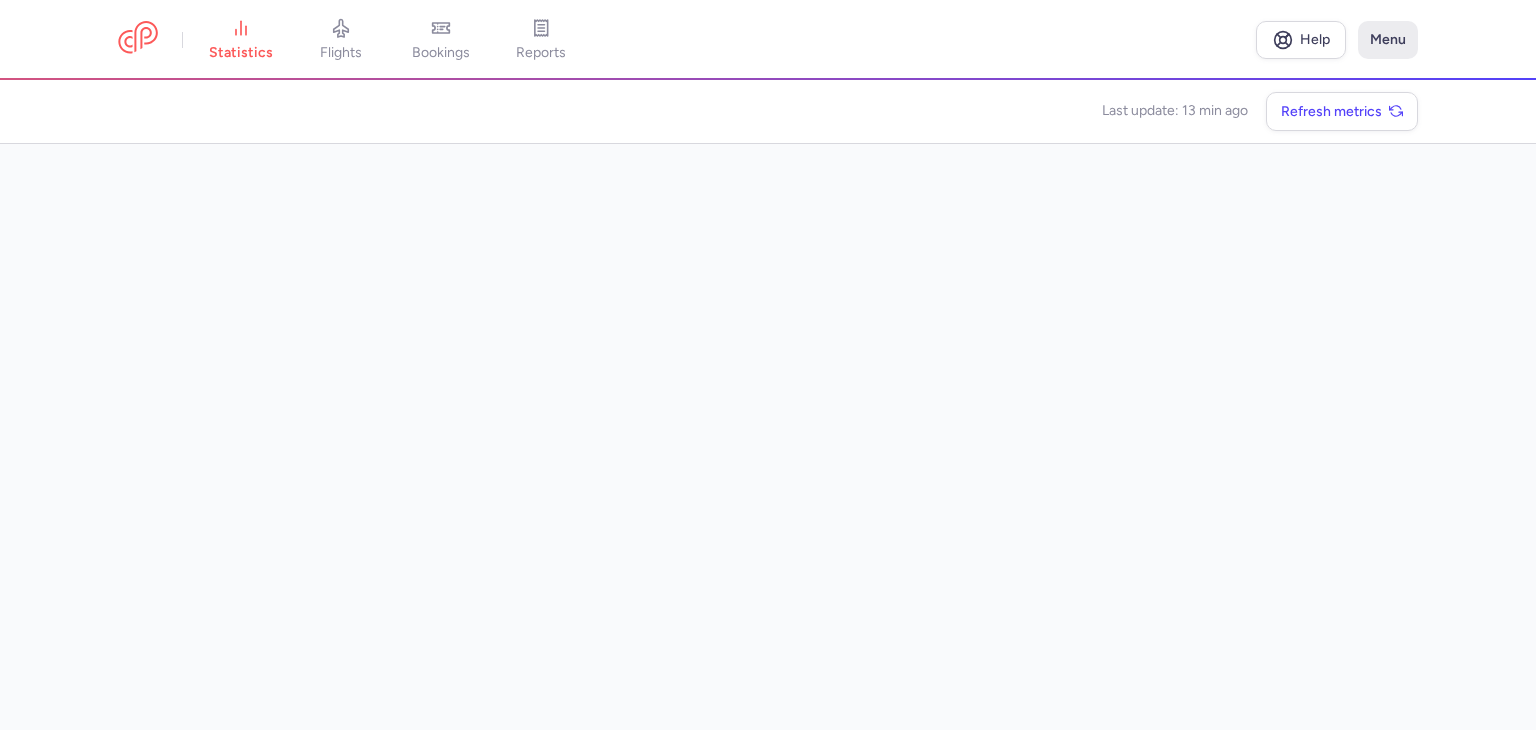 click on "Menu" at bounding box center [1388, 40] 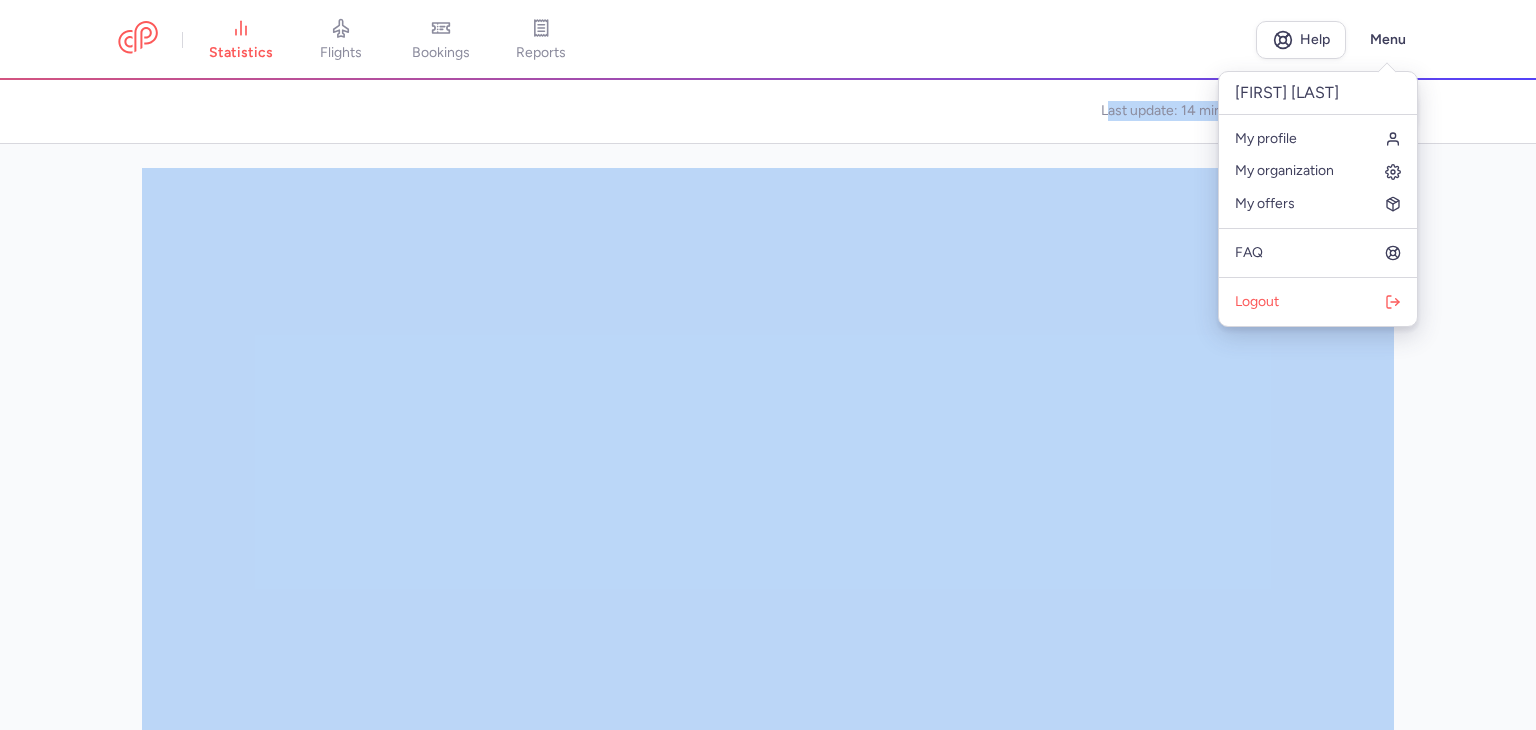drag, startPoint x: 148, startPoint y: 140, endPoint x: 449, endPoint y: 173, distance: 302.80356 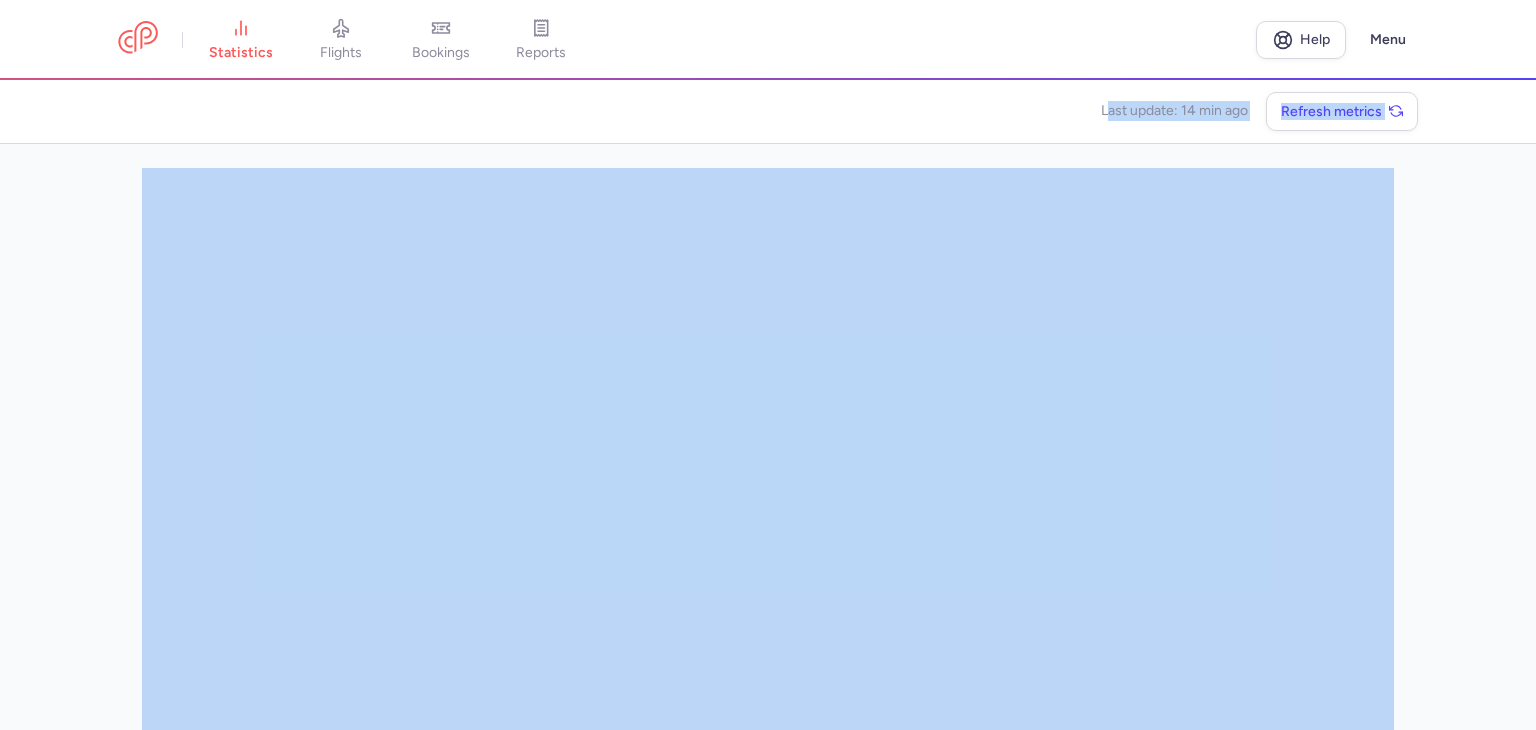 click on "Last update: 14 min ago   Refresh metrics" at bounding box center (768, 112) 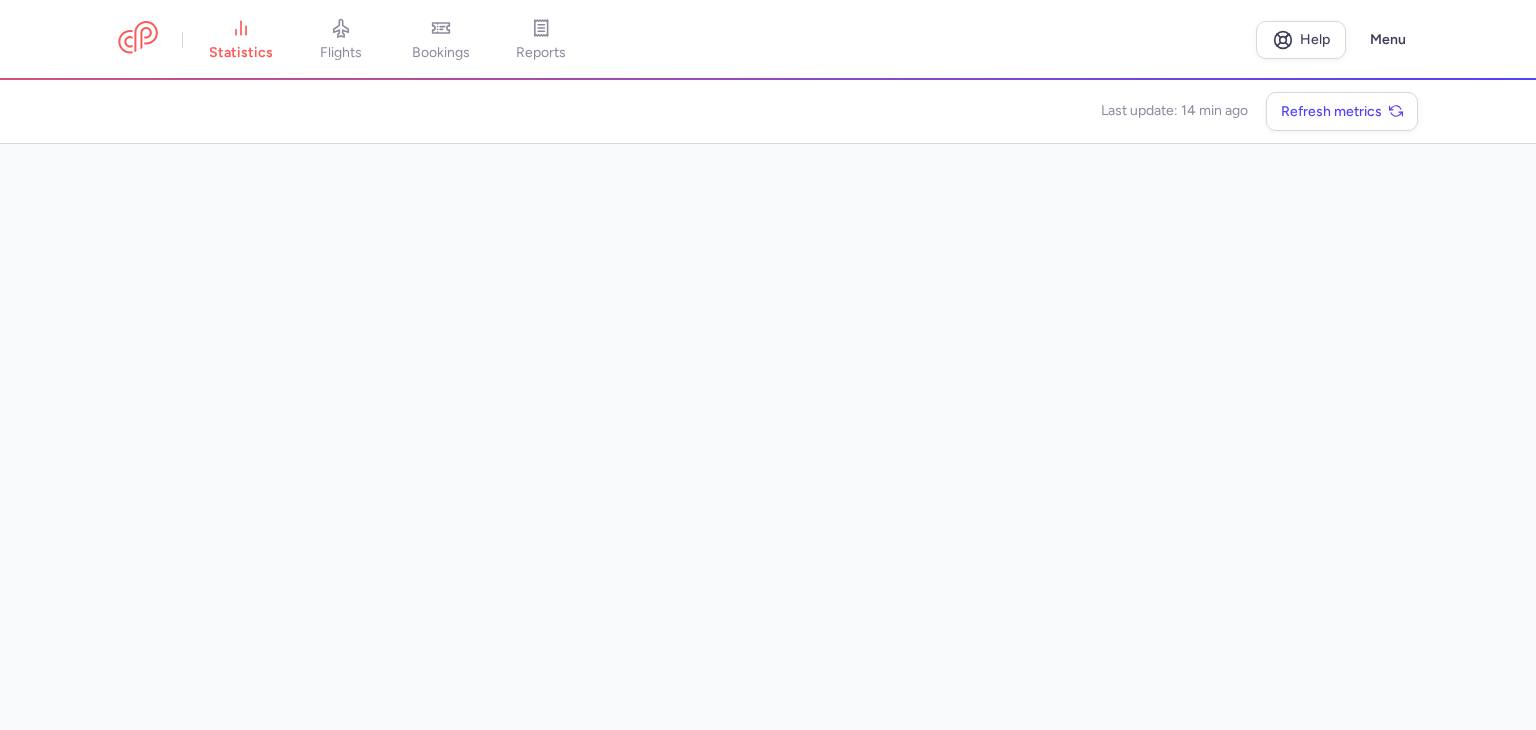 click on "Last update: 14 min ago   Refresh metrics" at bounding box center [768, 111] 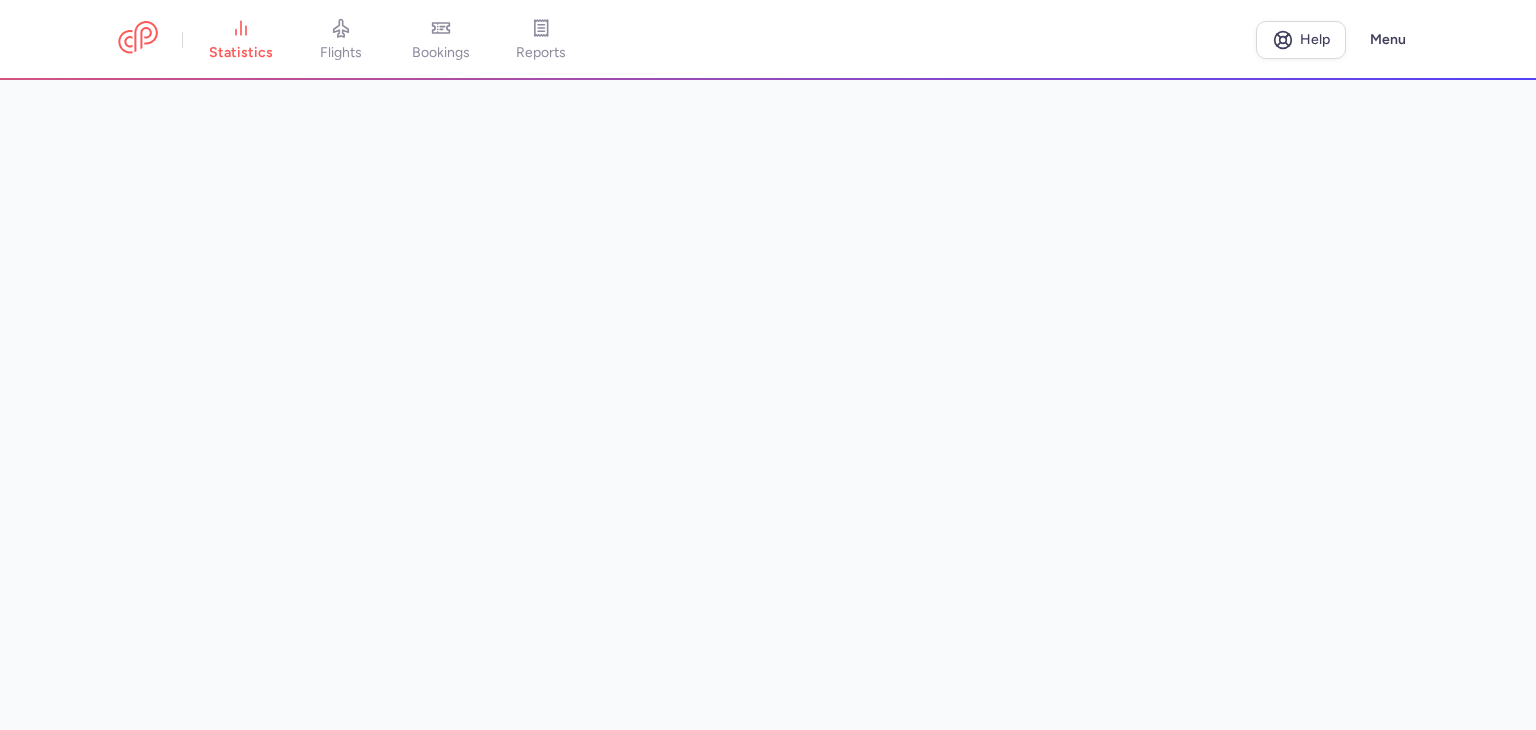 scroll, scrollTop: 0, scrollLeft: 0, axis: both 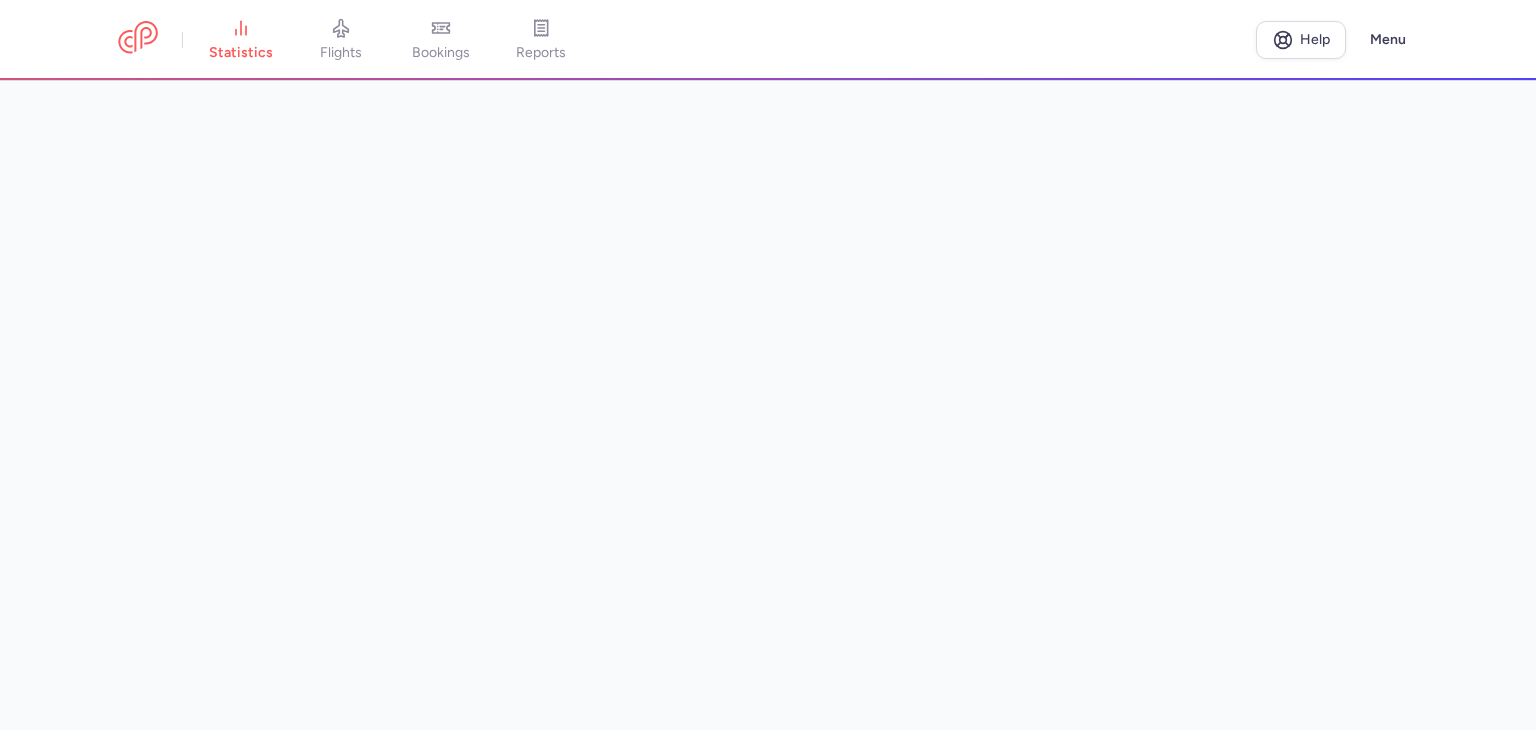 click on "Last update: [TIME]   Refresh metrics" at bounding box center (768, 405) 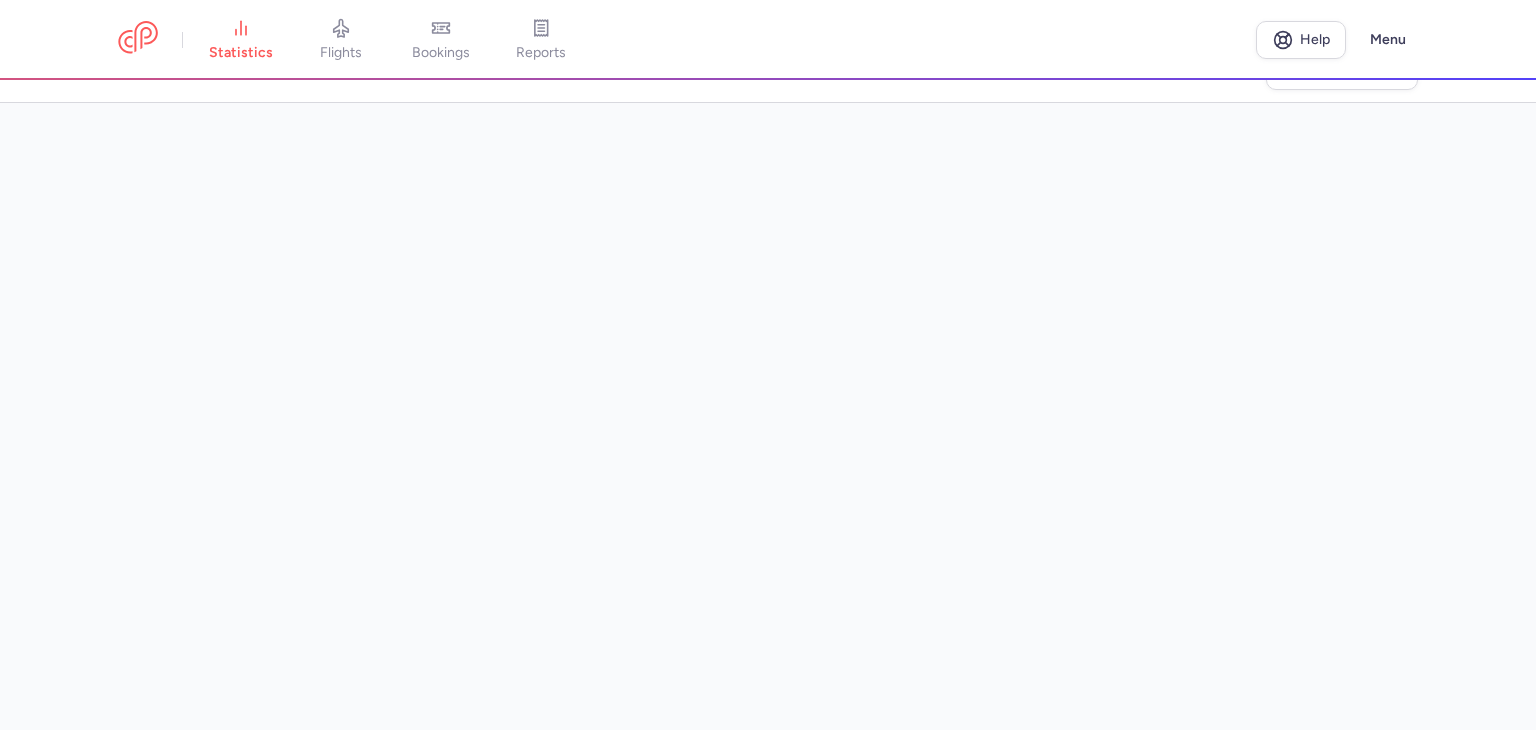 scroll, scrollTop: 63, scrollLeft: 0, axis: vertical 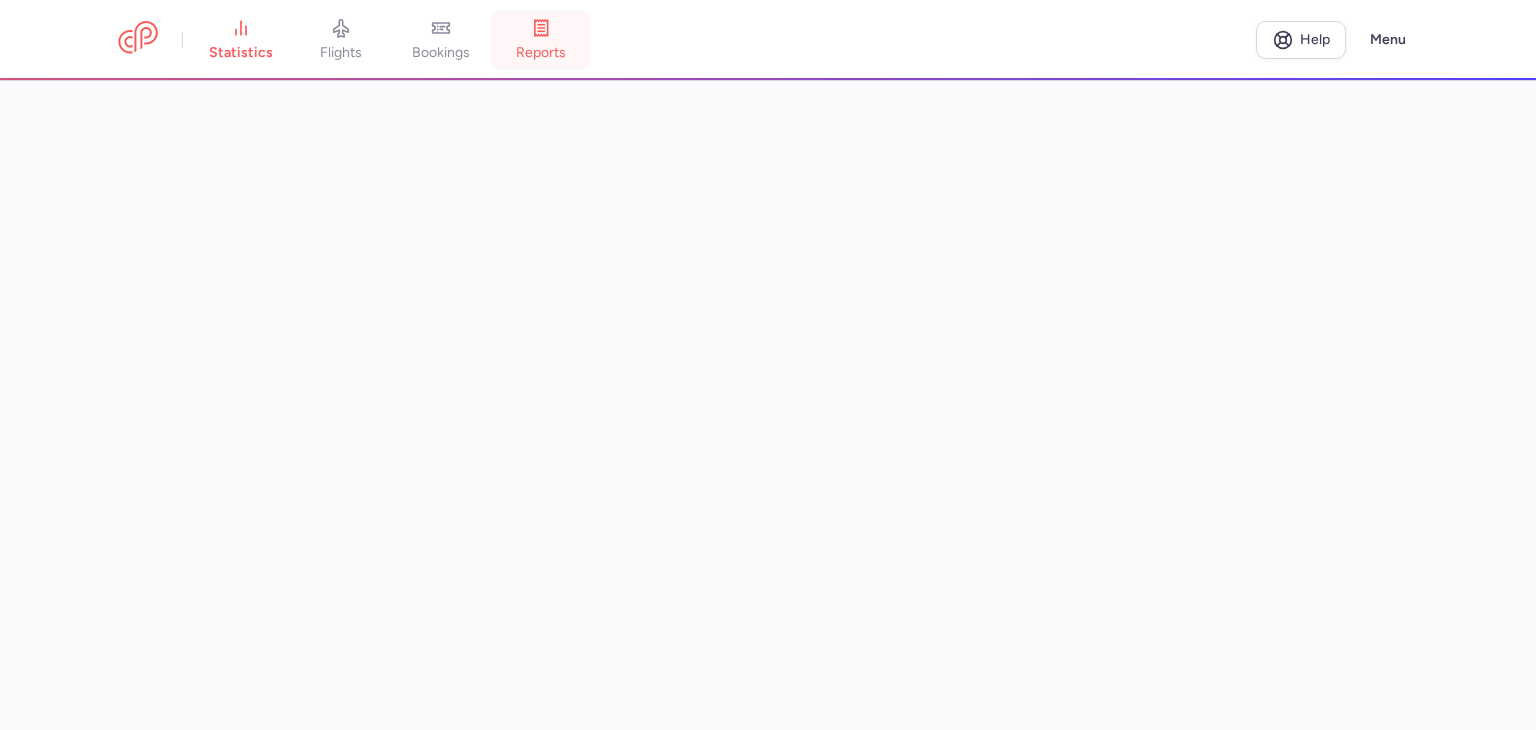 drag, startPoint x: 460, startPoint y: 37, endPoint x: 537, endPoint y: 25, distance: 77.92946 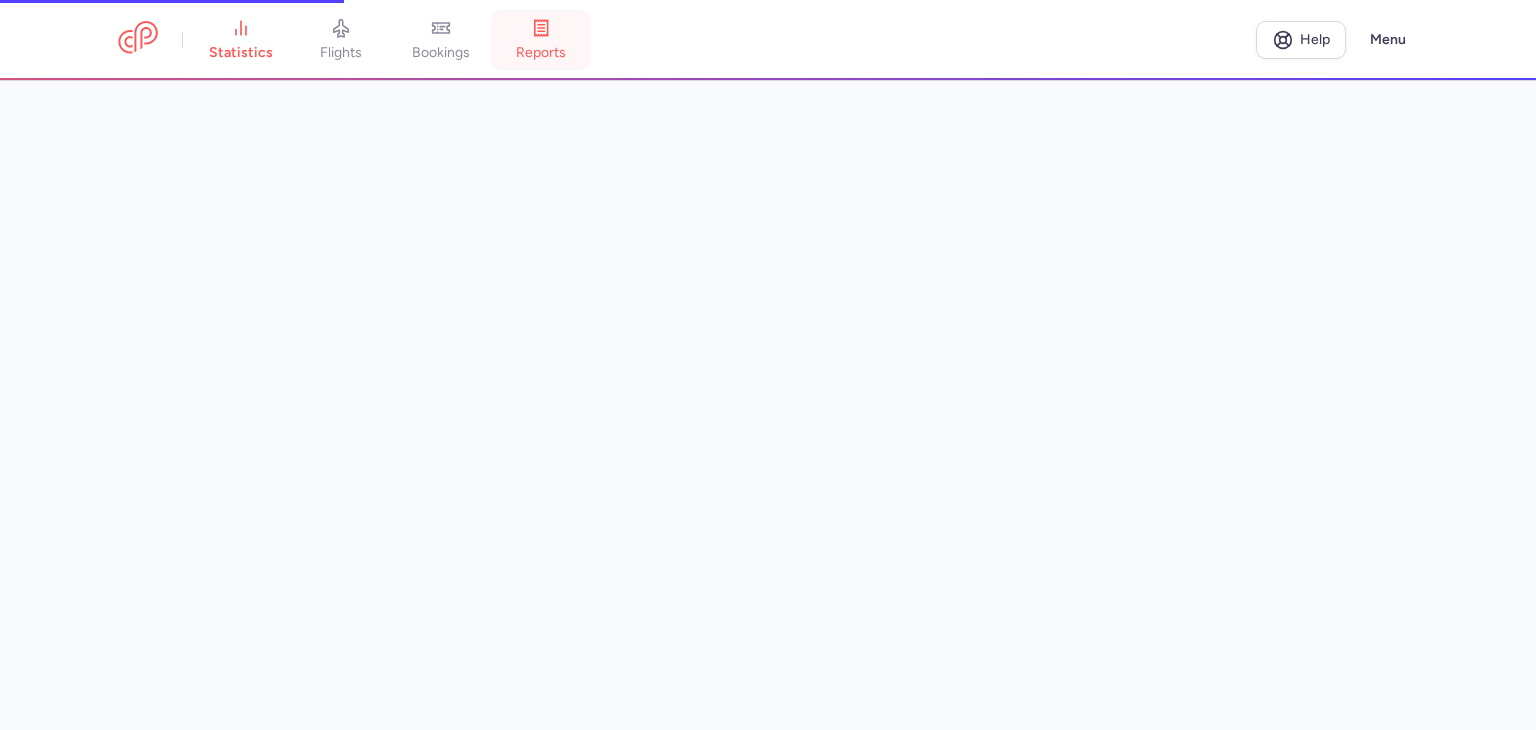 click 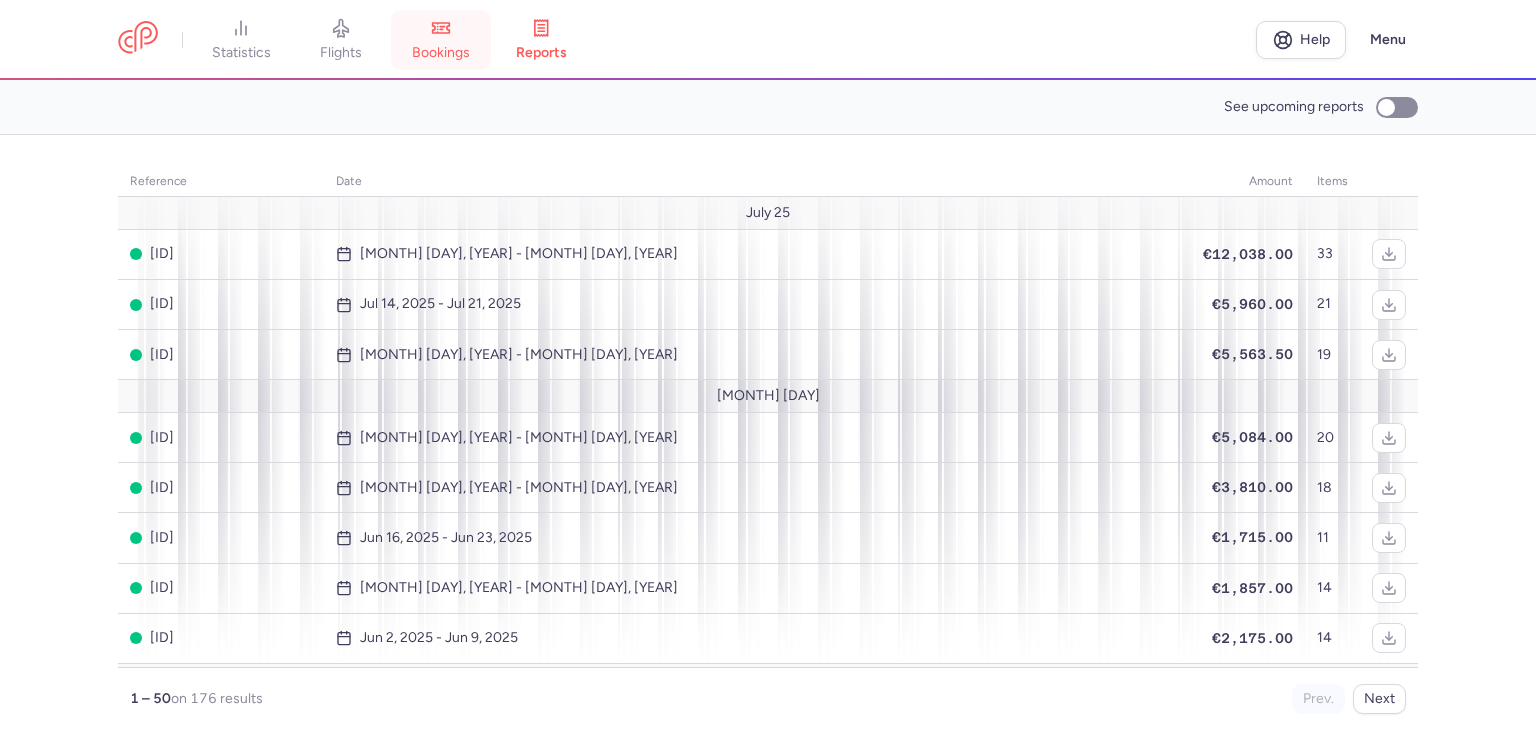 click on "bookings" at bounding box center (441, 40) 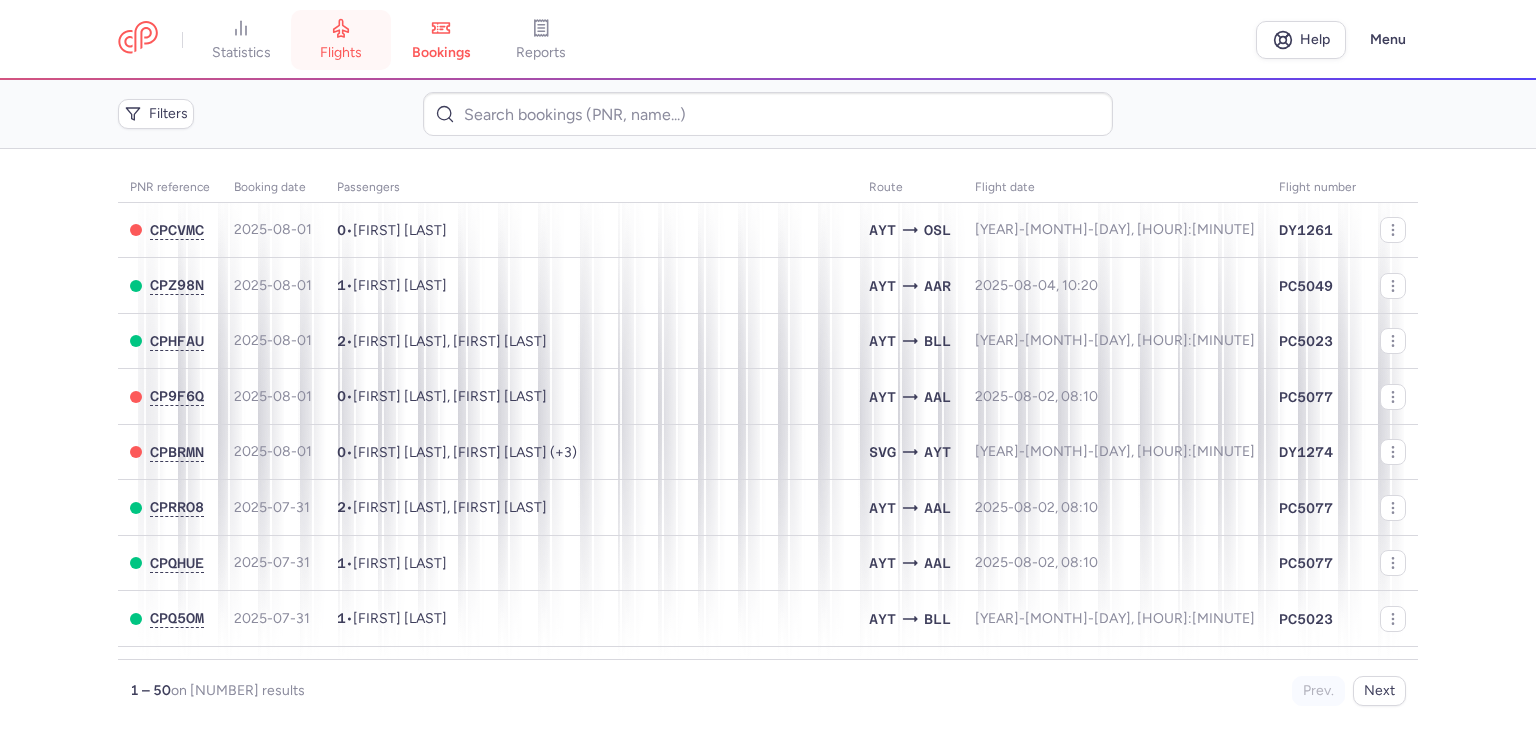 click on "flights" at bounding box center (341, 40) 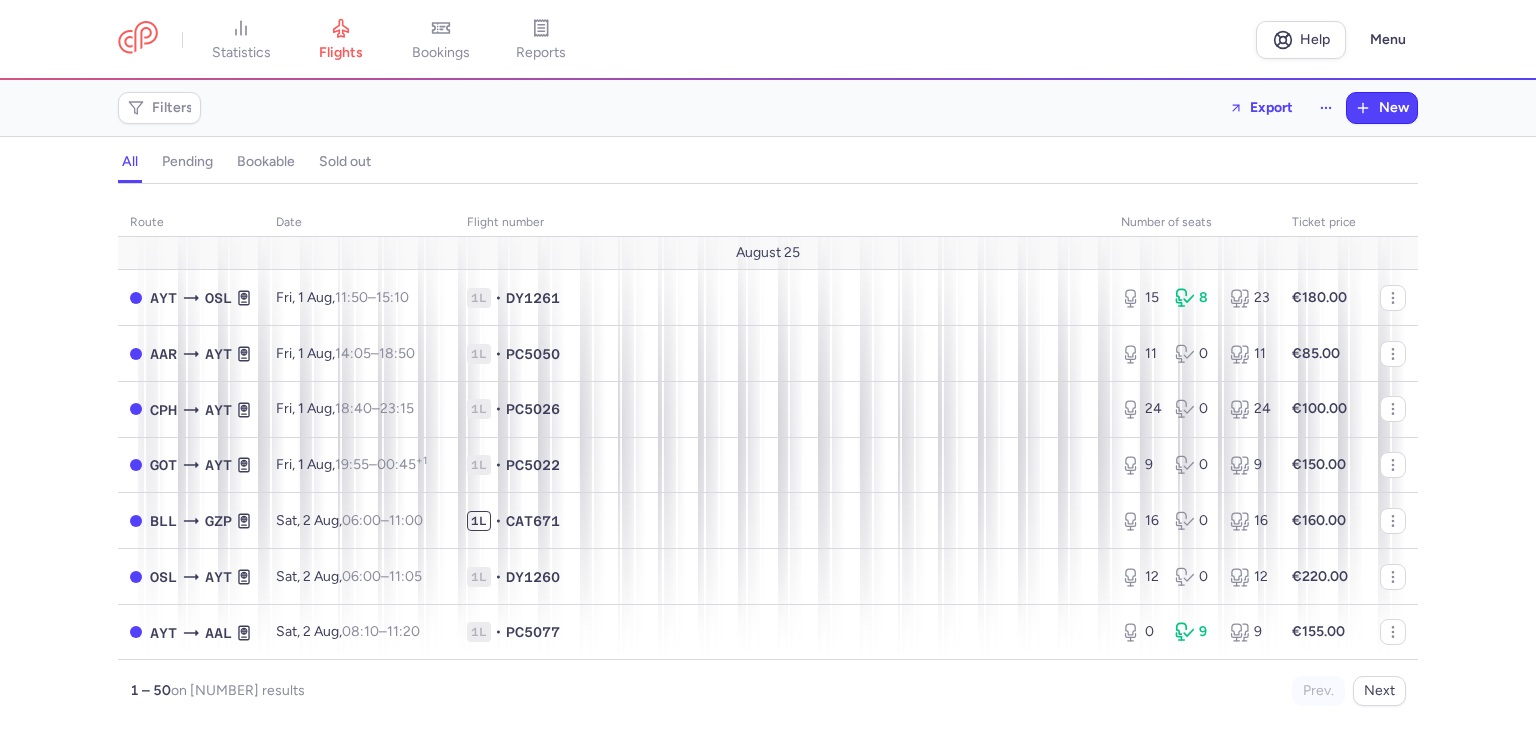 click on "statistics" at bounding box center (241, 53) 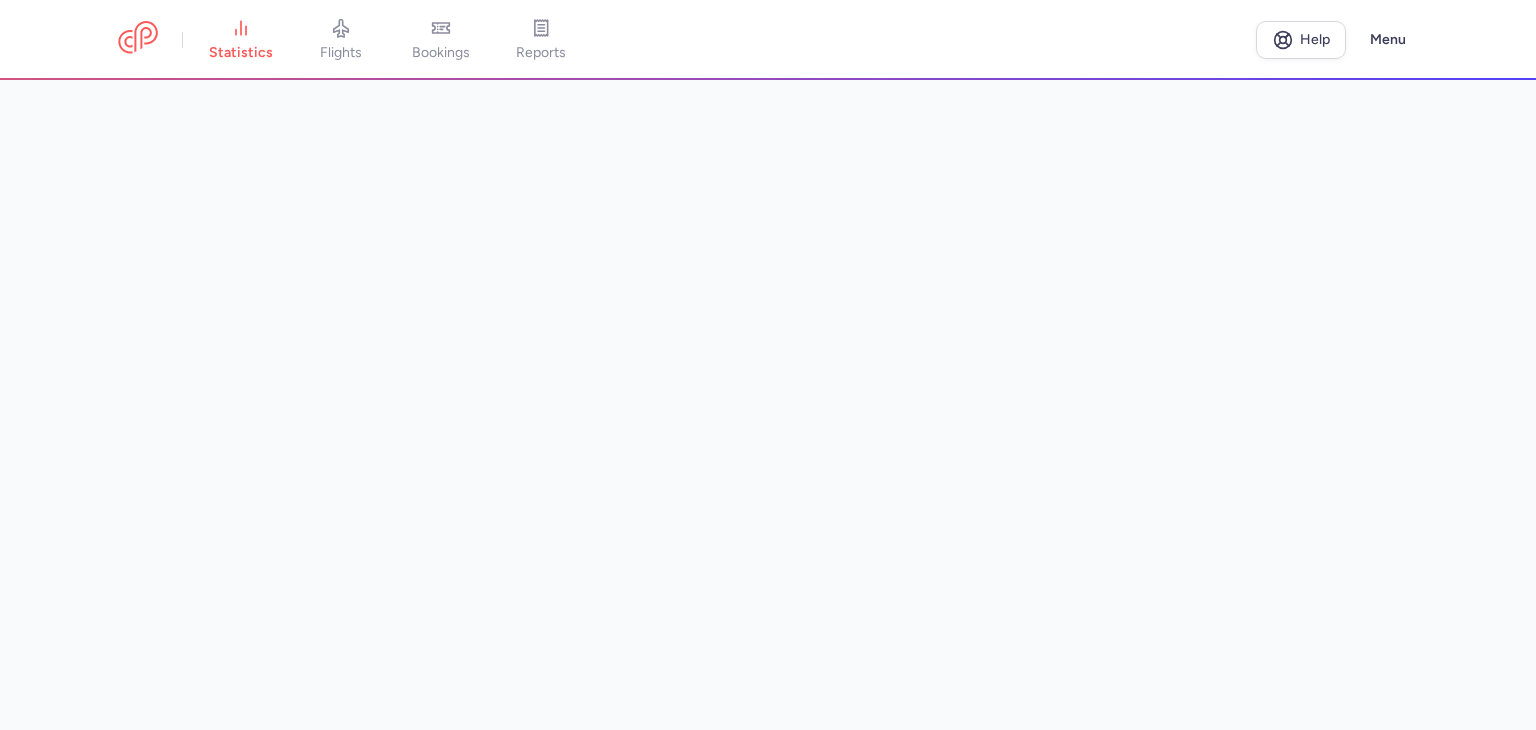 drag, startPoint x: 1466, startPoint y: 116, endPoint x: 1458, endPoint y: 133, distance: 18.788294 